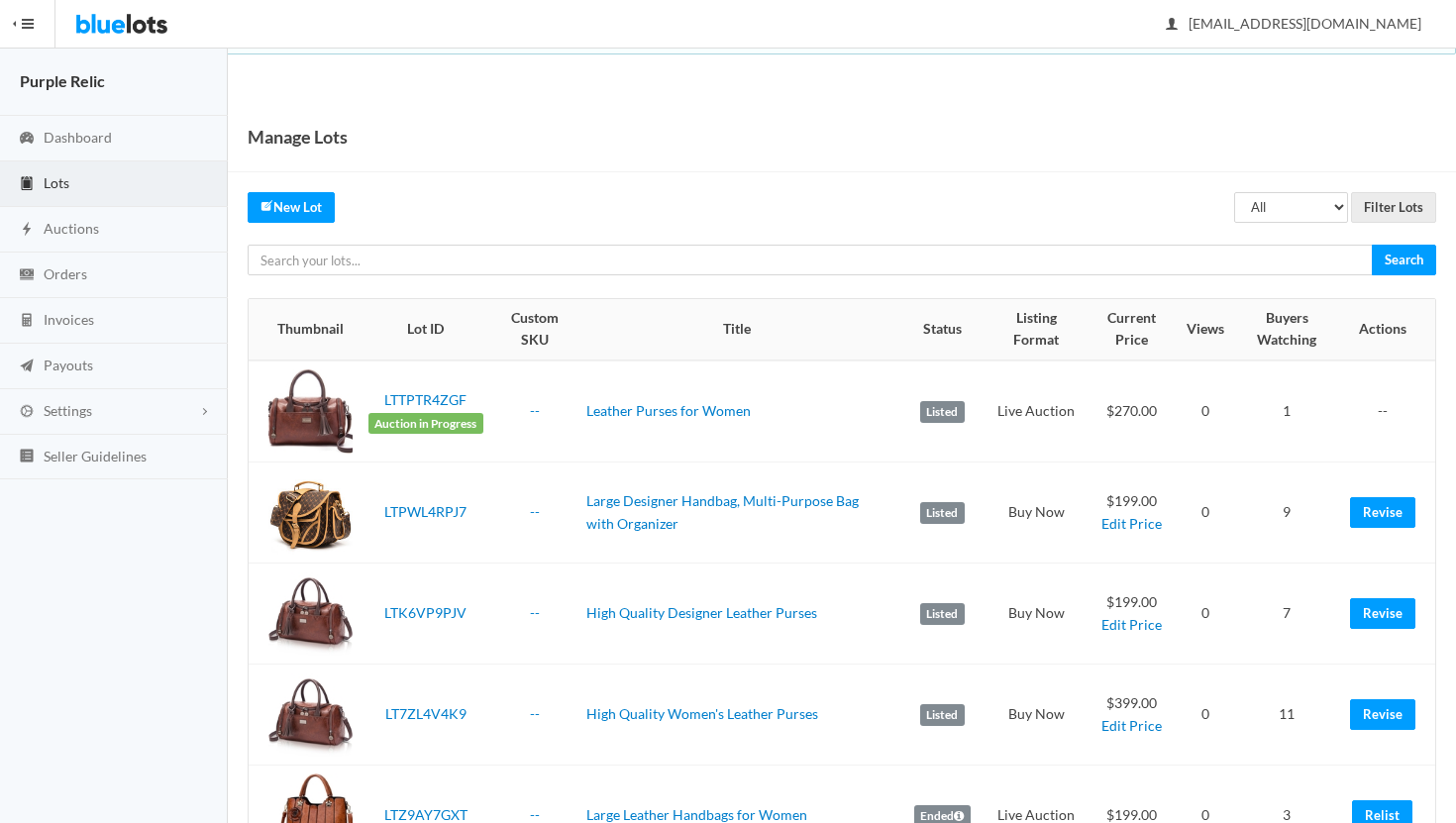 scroll, scrollTop: 0, scrollLeft: 0, axis: both 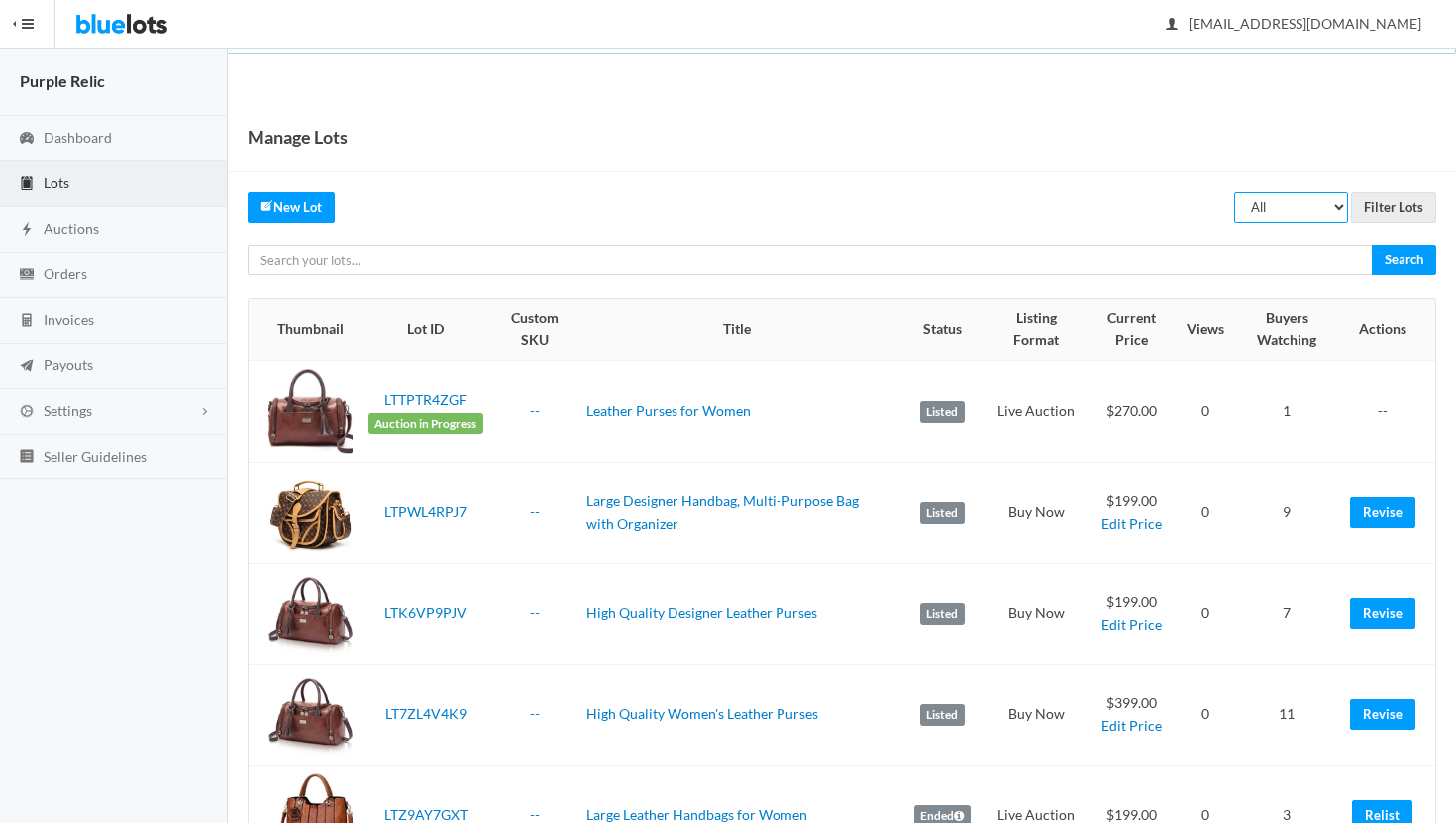 click on "All Draft
Unreviewed
Rejected
Scheduled
Listed
Sold
Ended" at bounding box center (1291, 207) 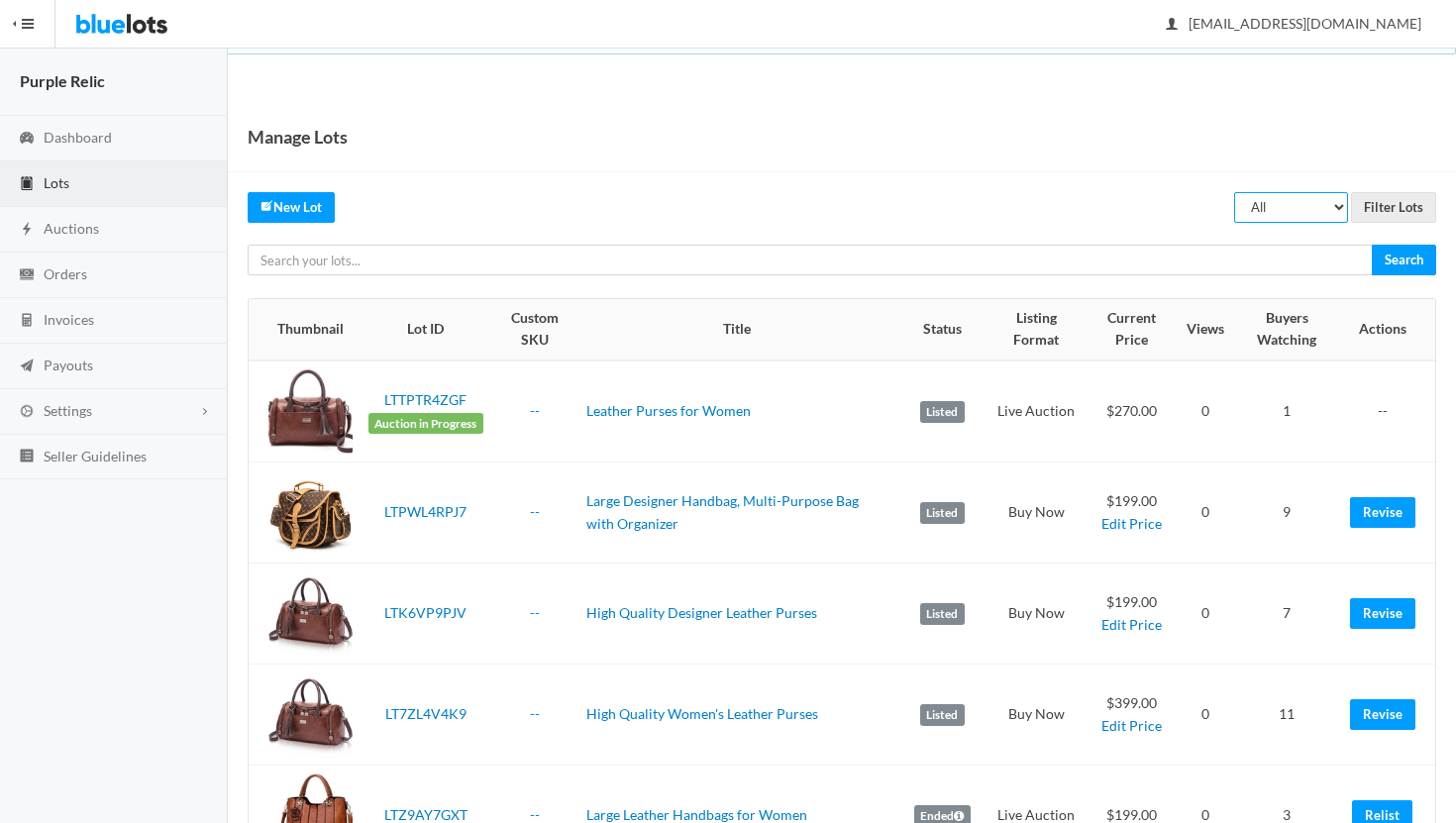 select on "ended" 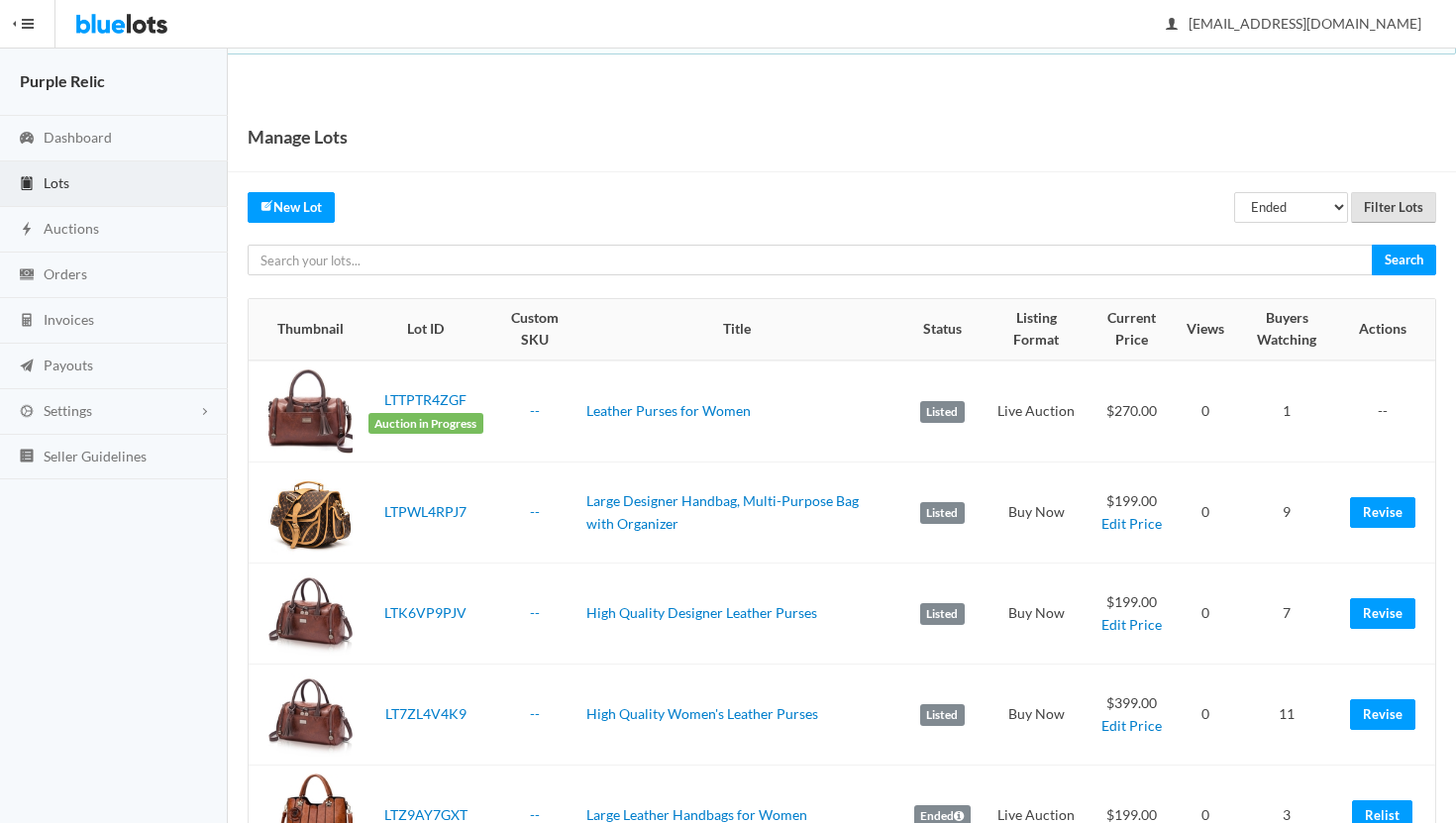 click on "Filter Lots" at bounding box center (1394, 207) 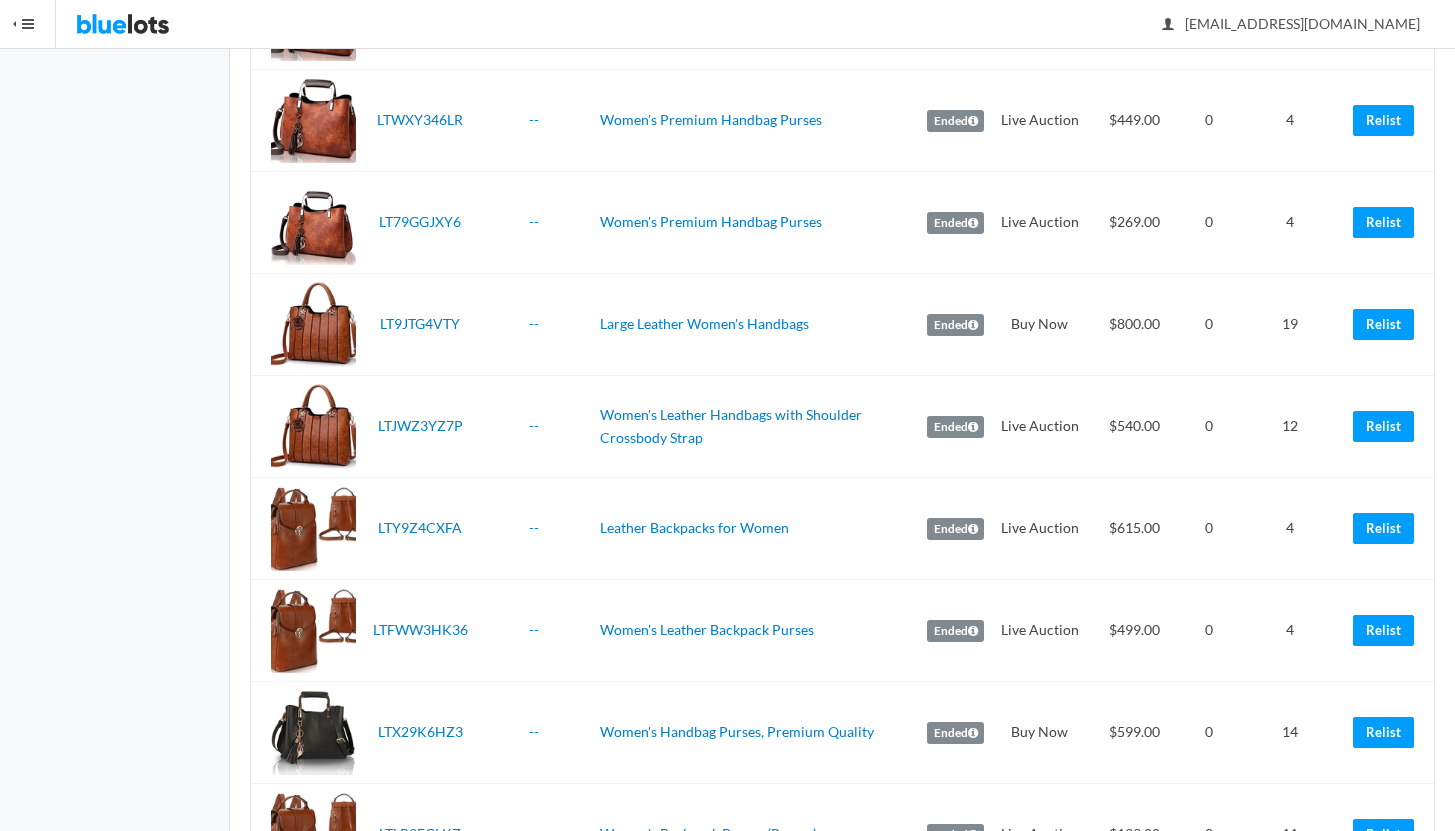 scroll, scrollTop: 705, scrollLeft: 0, axis: vertical 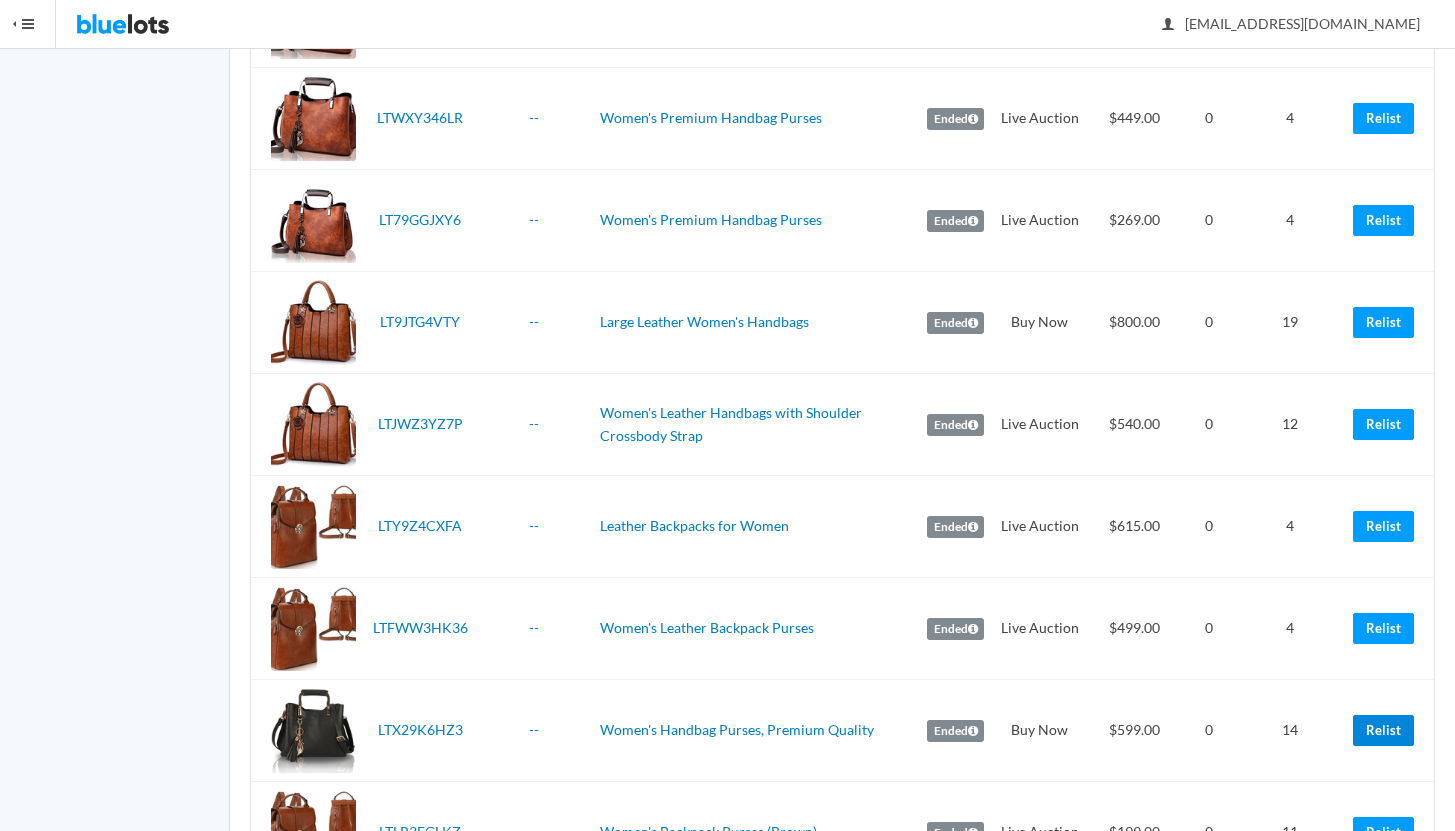 click on "Relist" at bounding box center (1383, 730) 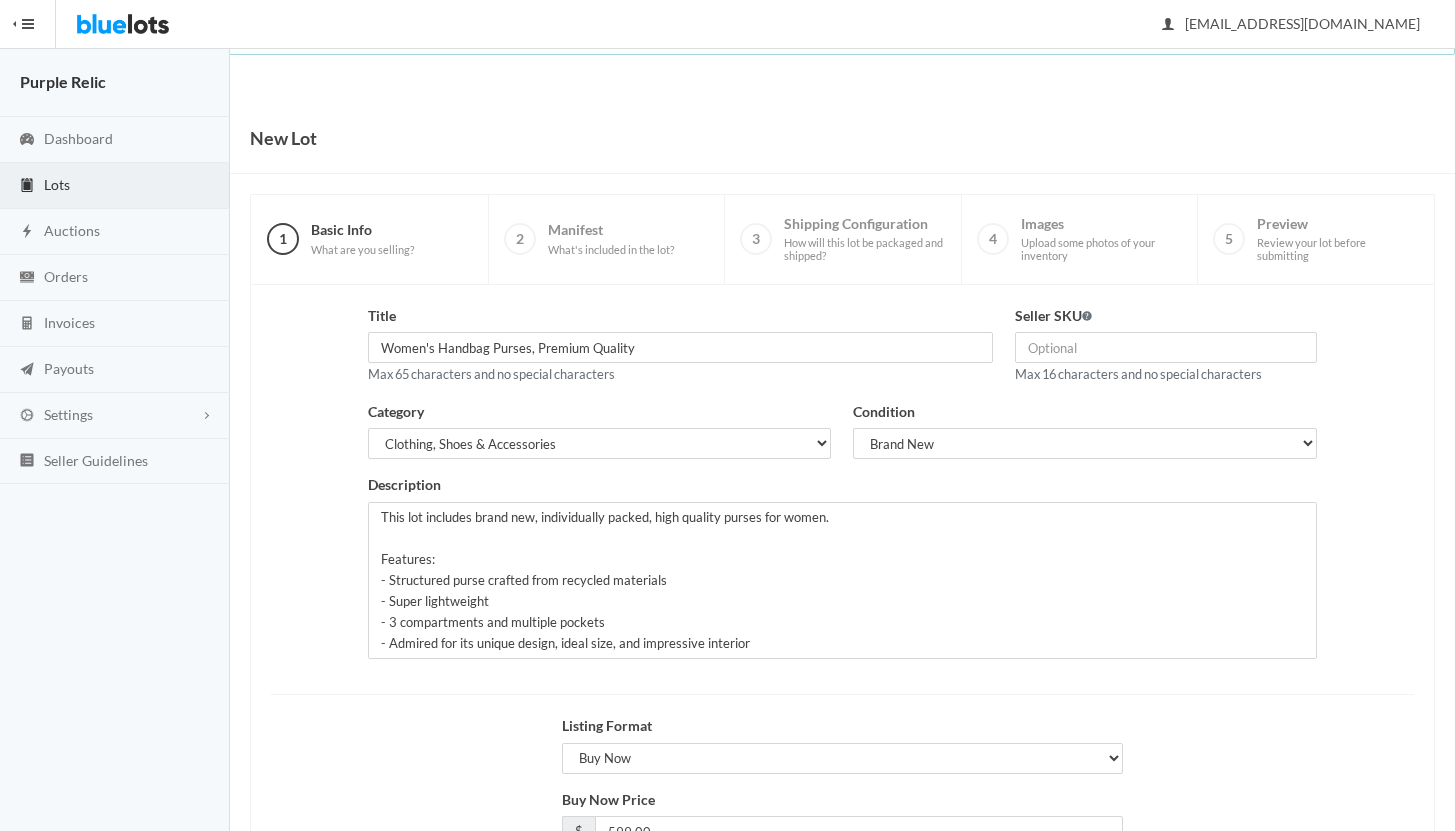 scroll, scrollTop: 170, scrollLeft: 0, axis: vertical 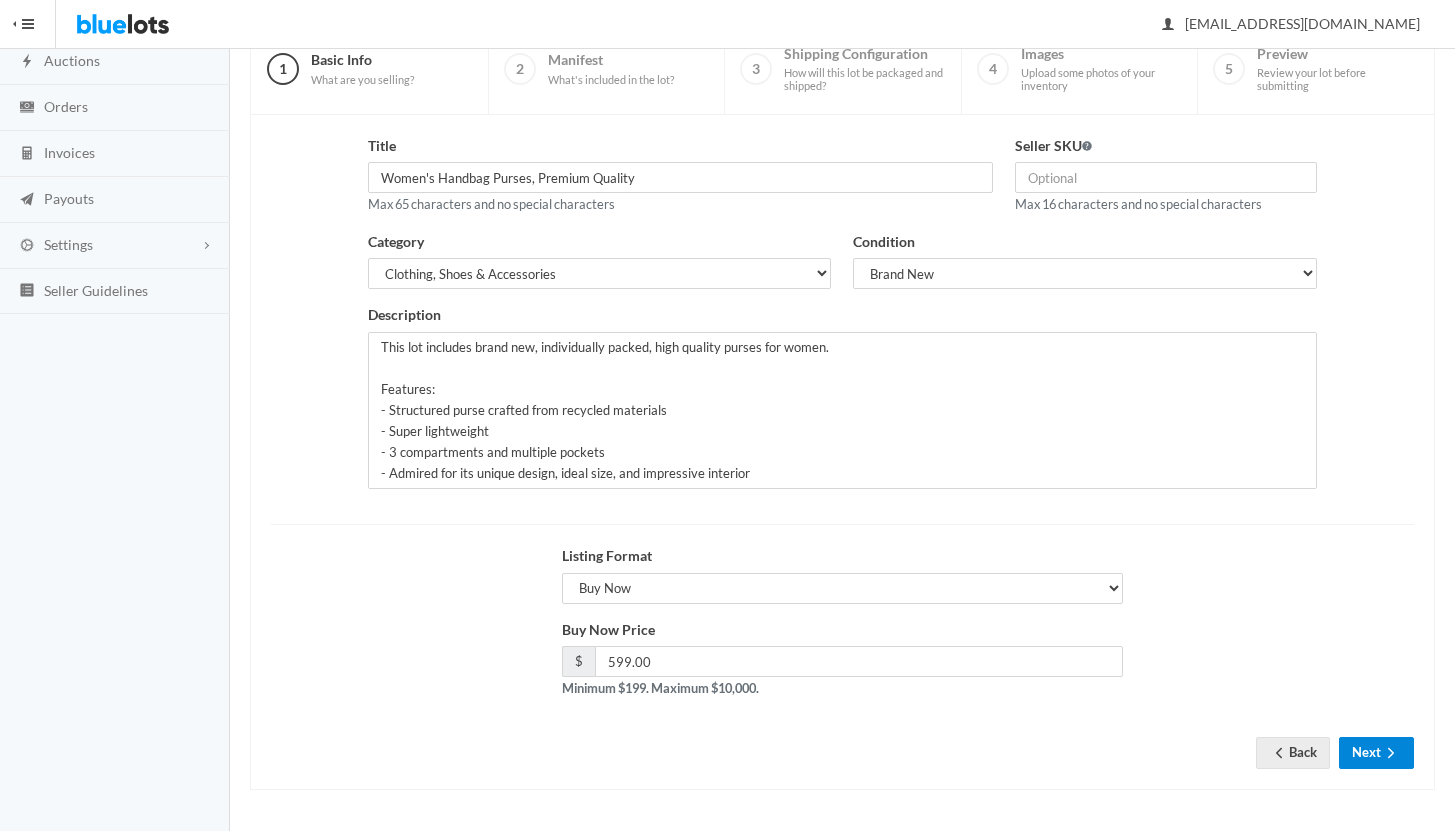 click on "Next" at bounding box center [1376, 752] 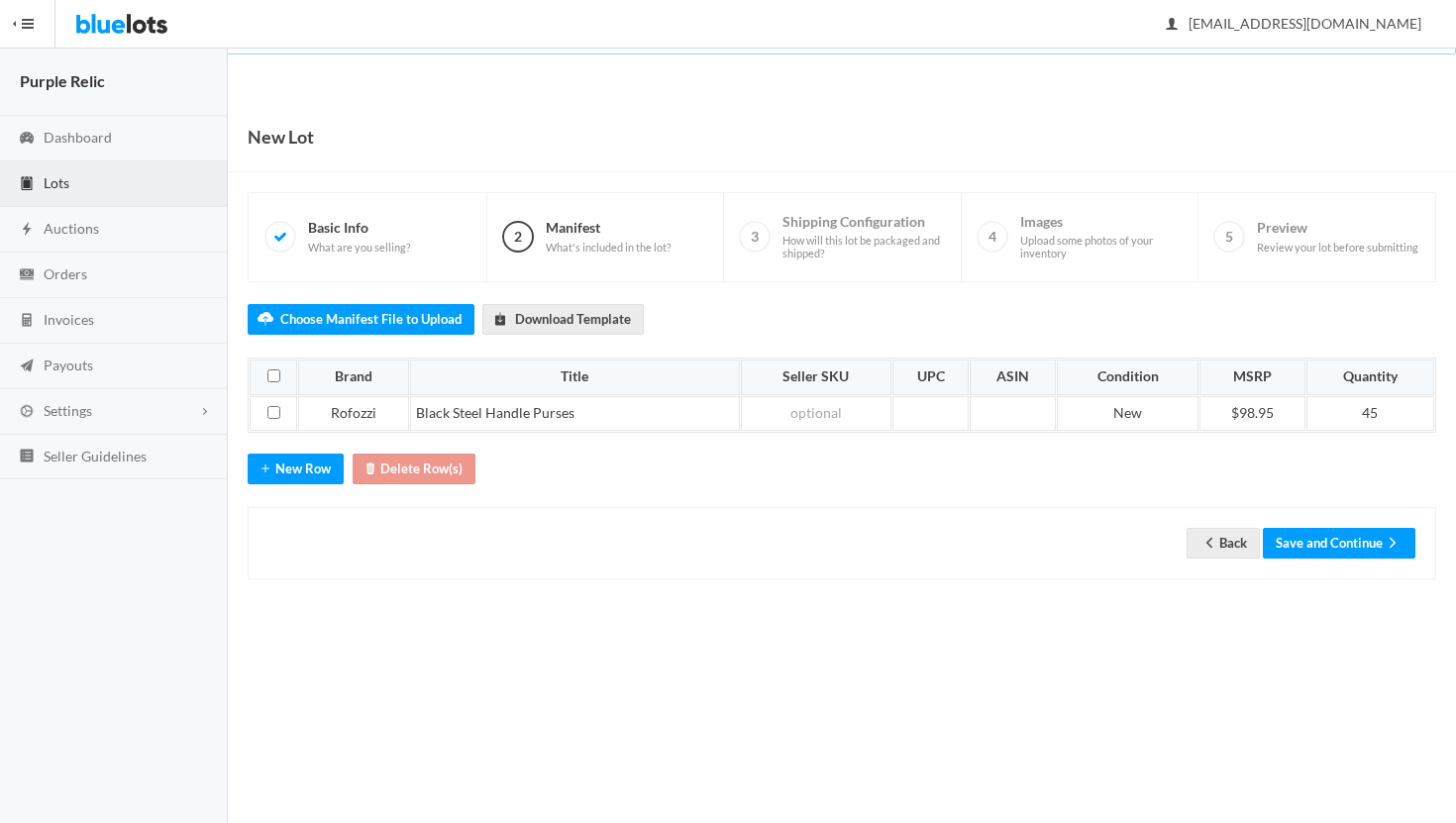 scroll, scrollTop: 0, scrollLeft: 0, axis: both 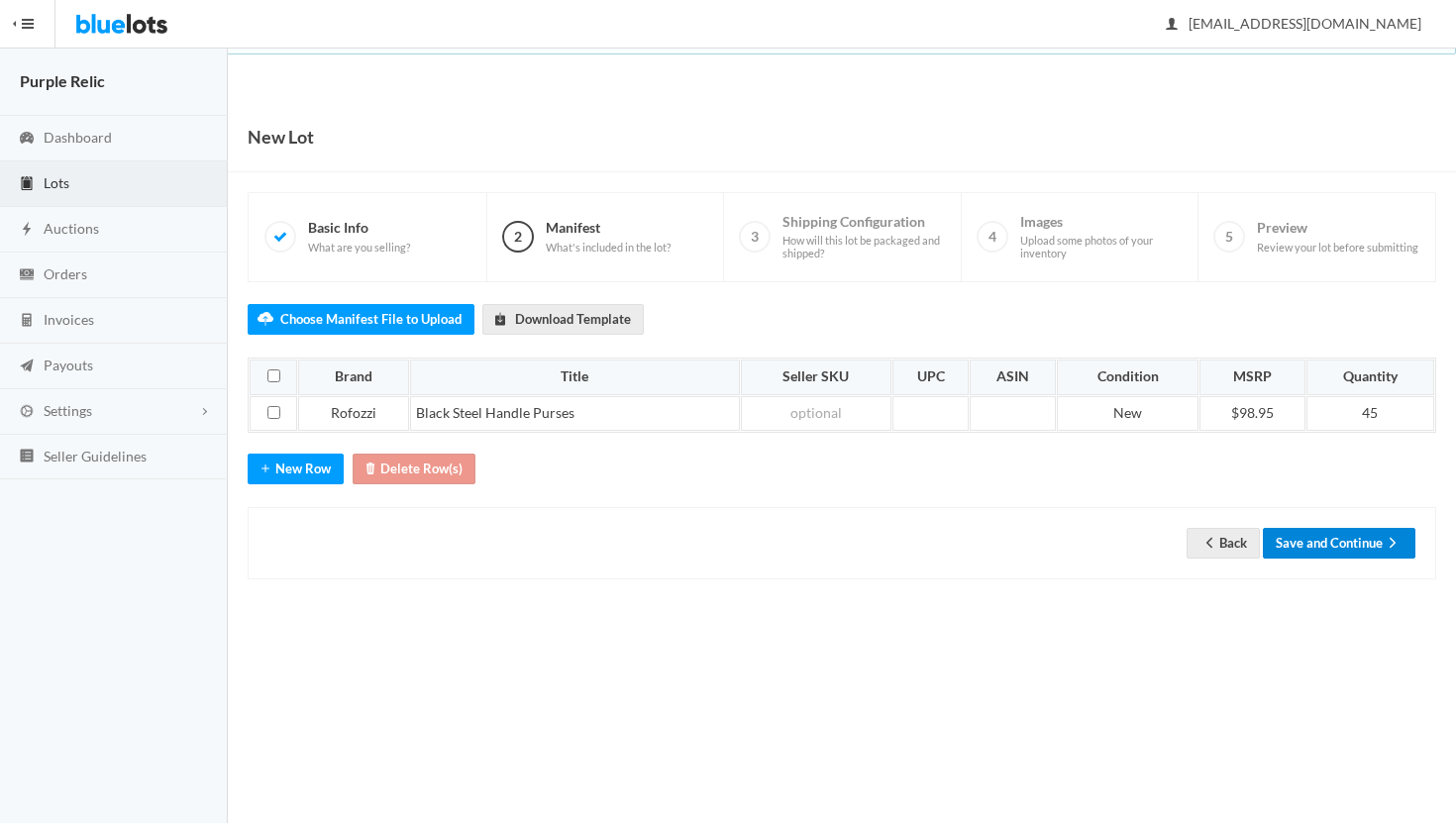 click on "Save and Continue" at bounding box center (1339, 543) 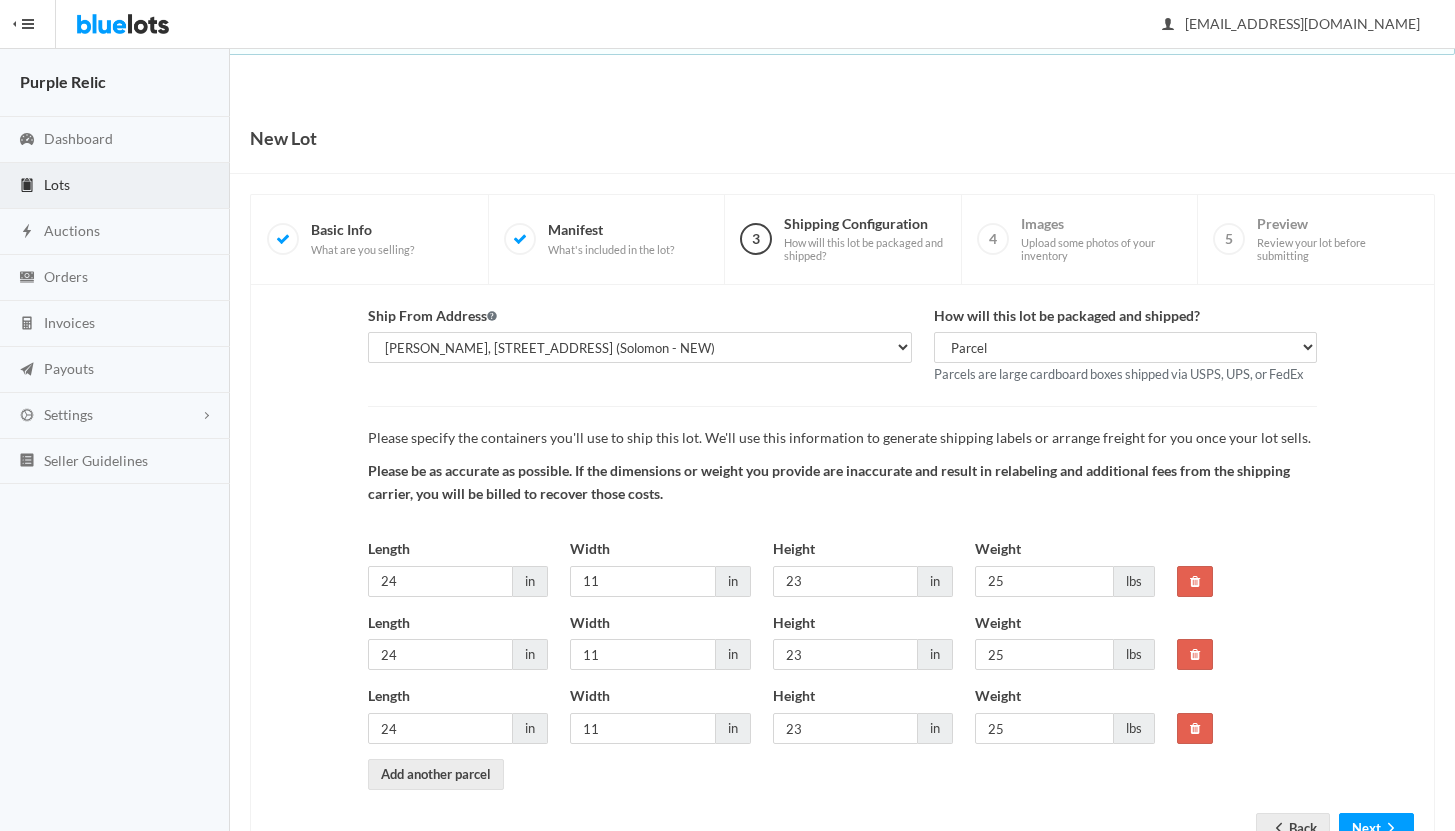 scroll, scrollTop: 0, scrollLeft: 0, axis: both 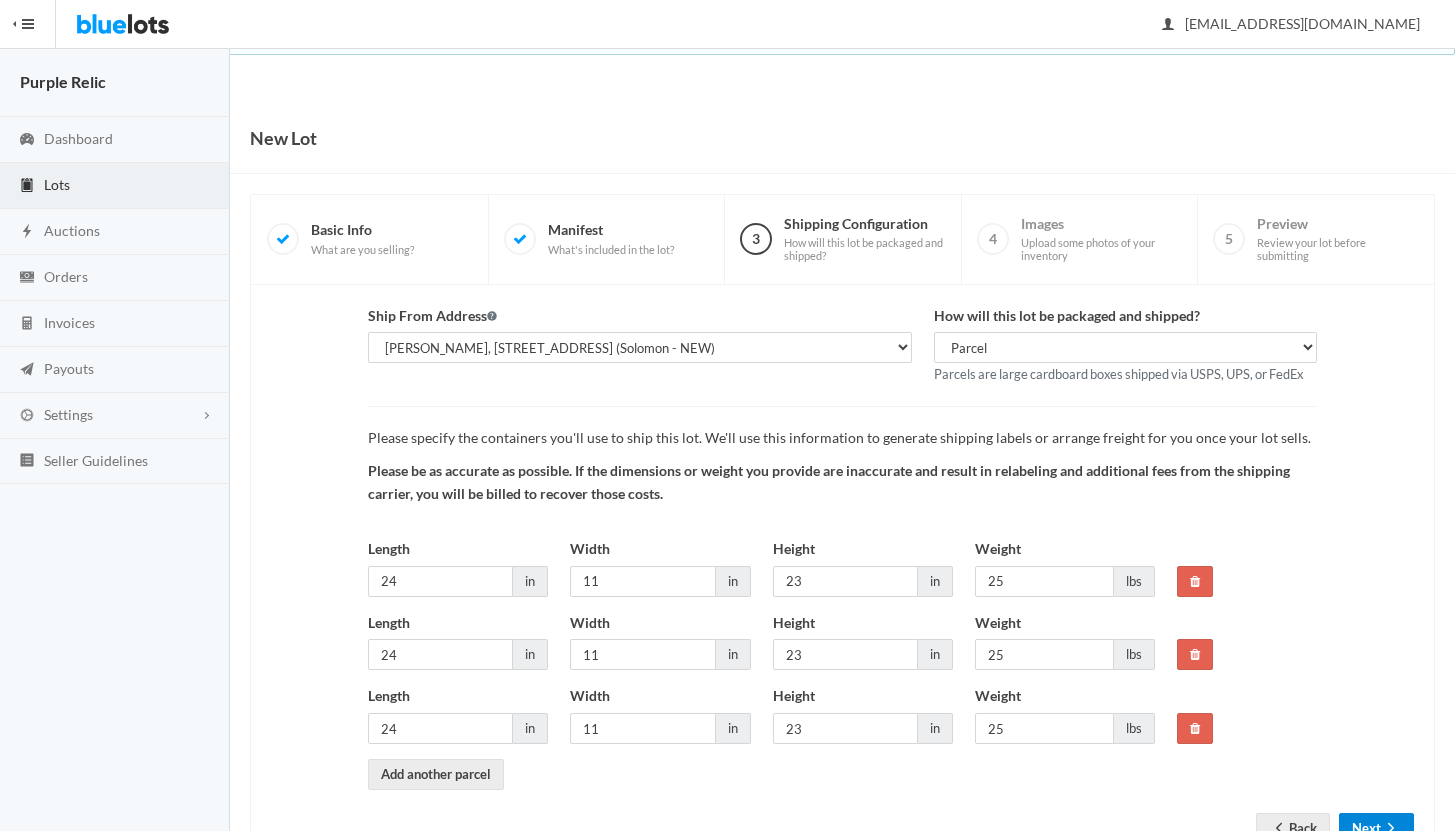 click on "Next" at bounding box center [1376, 828] 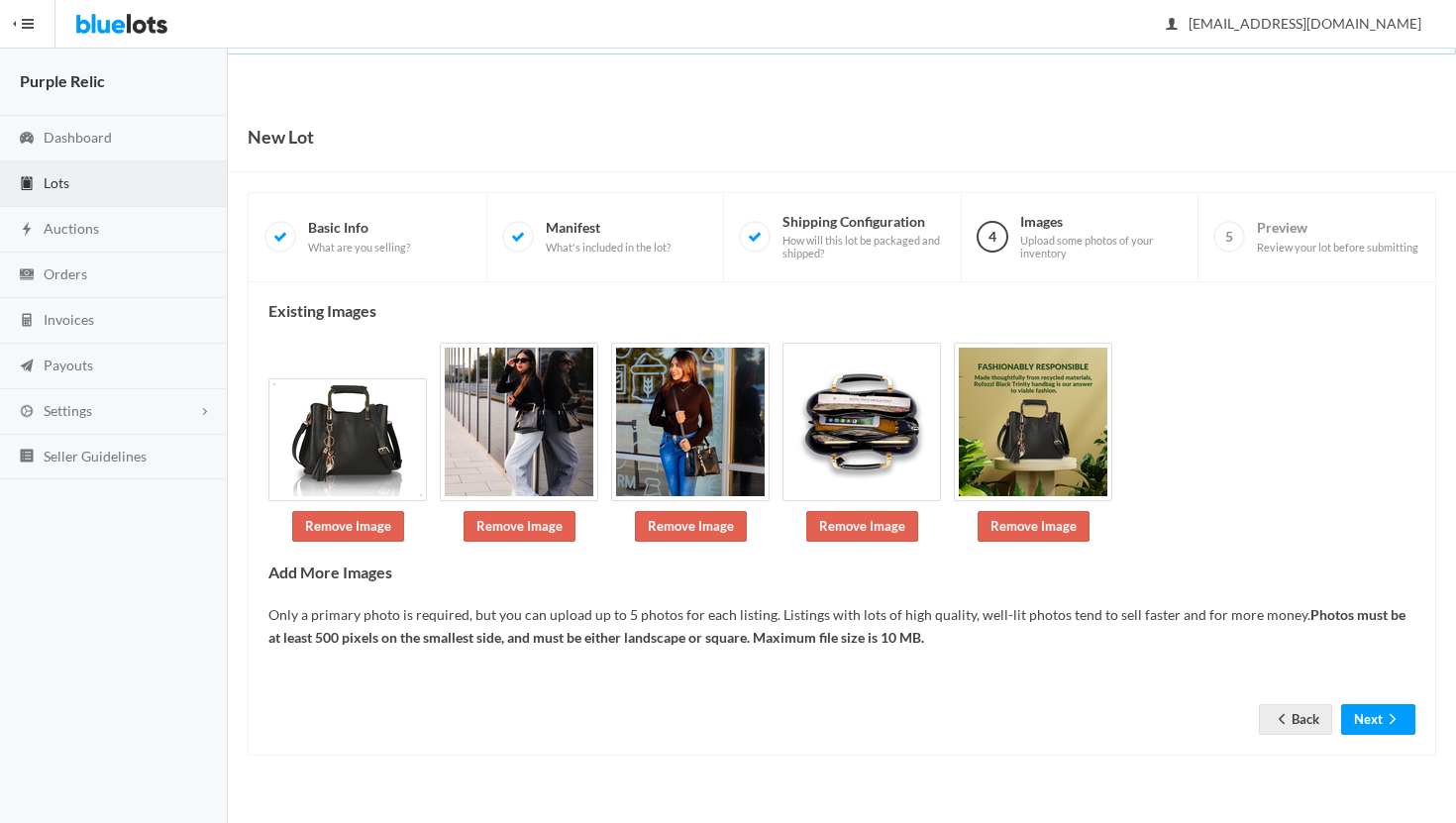 scroll, scrollTop: 0, scrollLeft: 0, axis: both 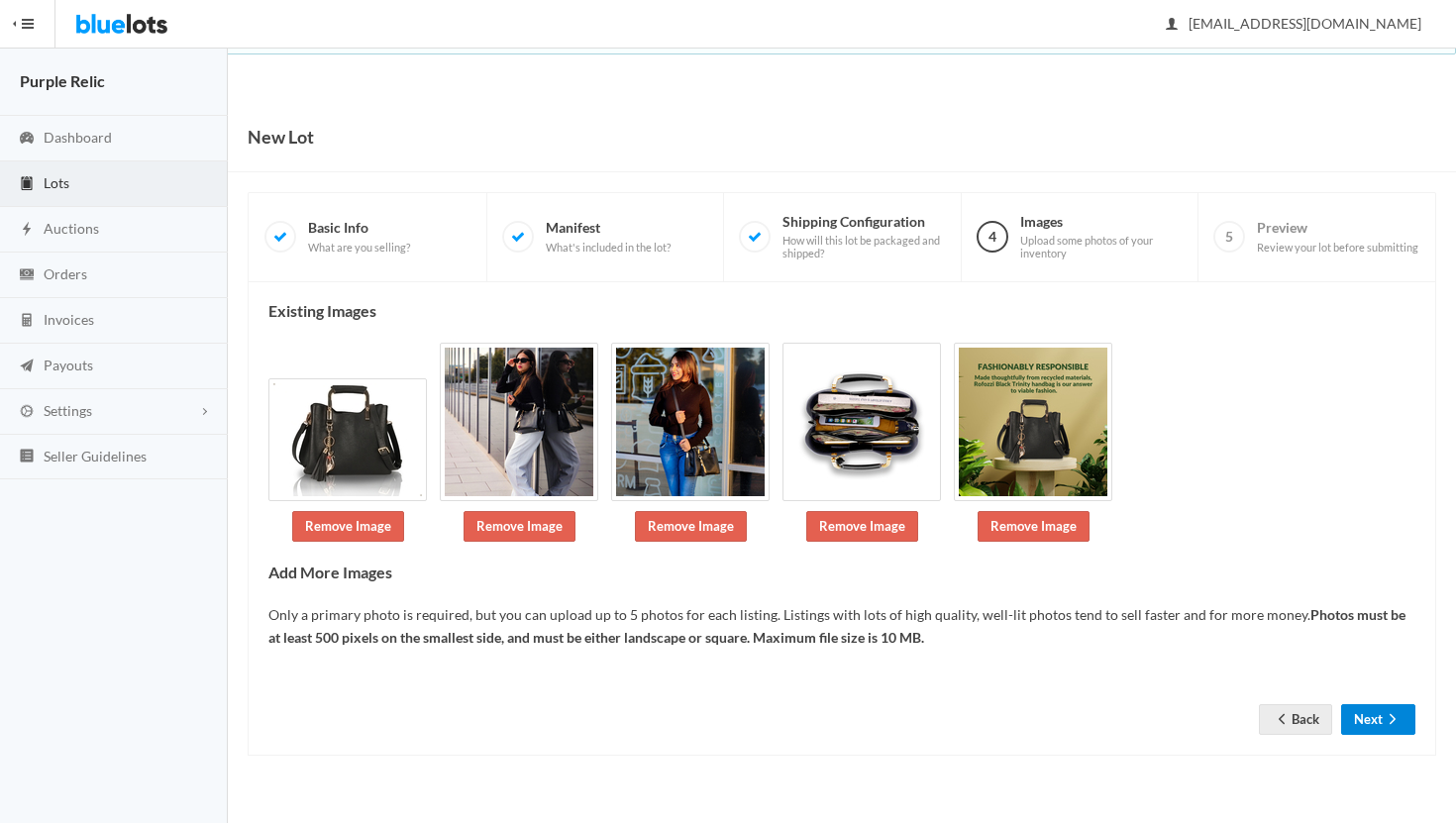 click on "Next" at bounding box center [1378, 719] 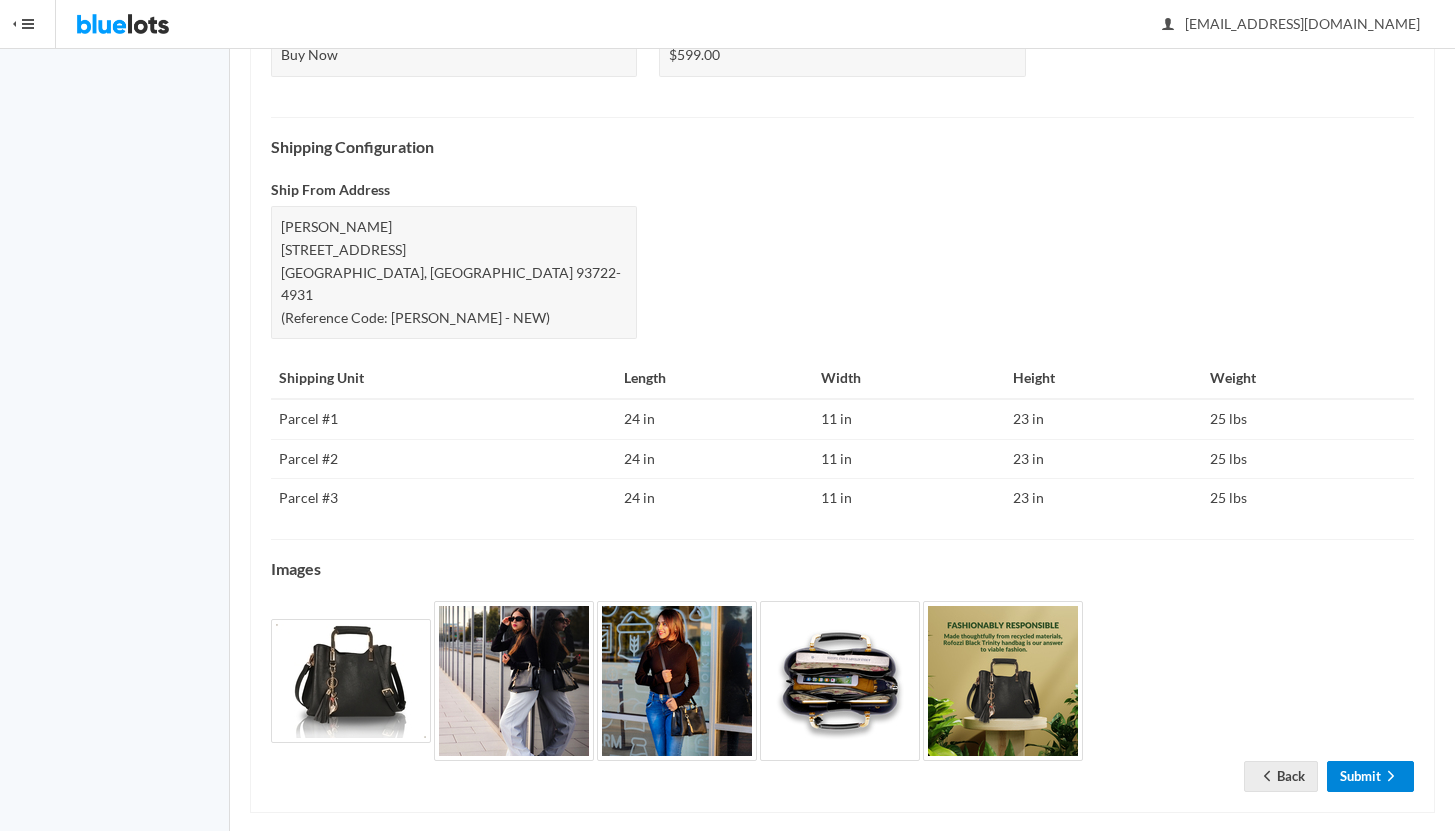 scroll, scrollTop: 771, scrollLeft: 0, axis: vertical 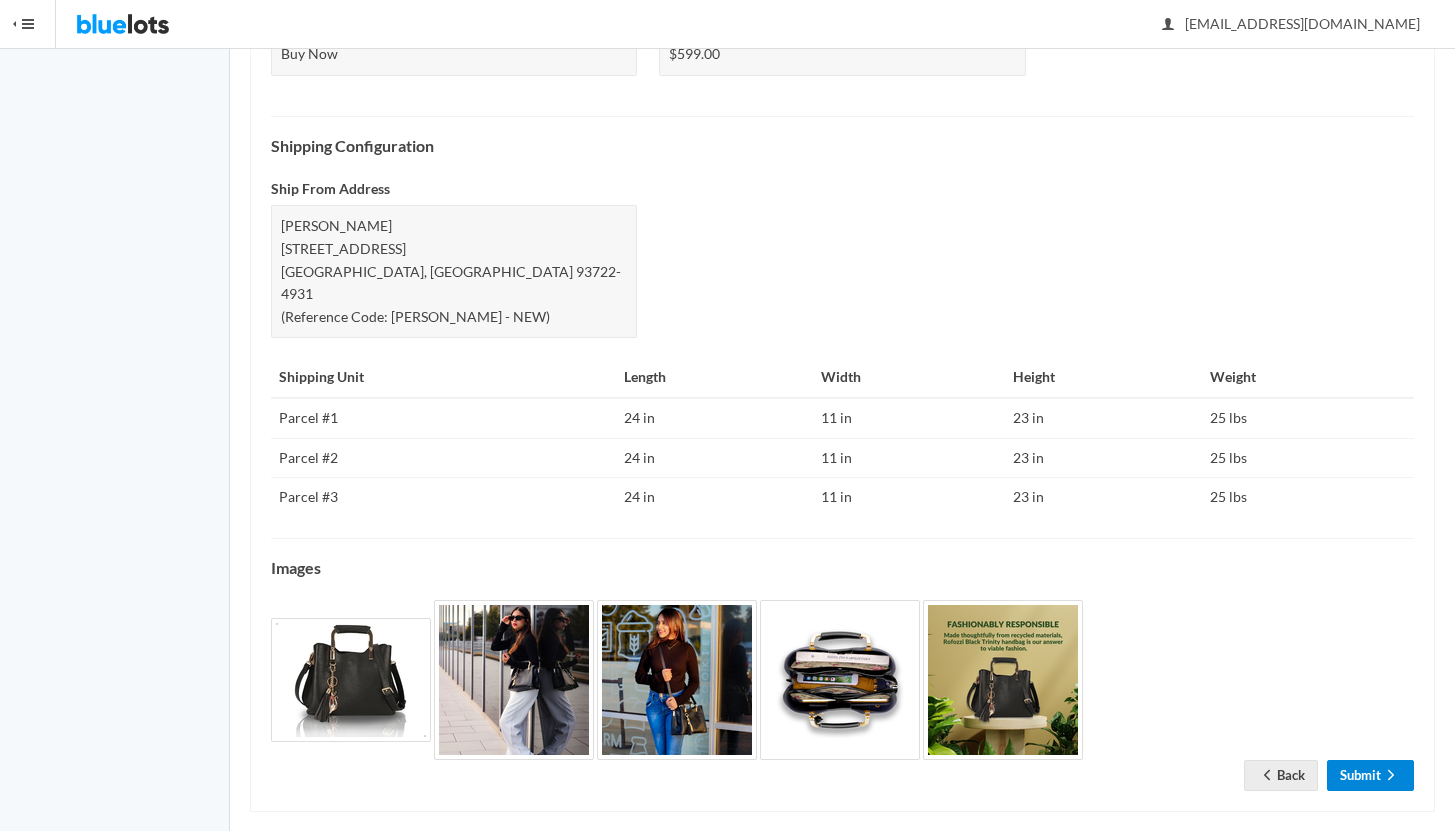 click on "Submit" at bounding box center [1370, 775] 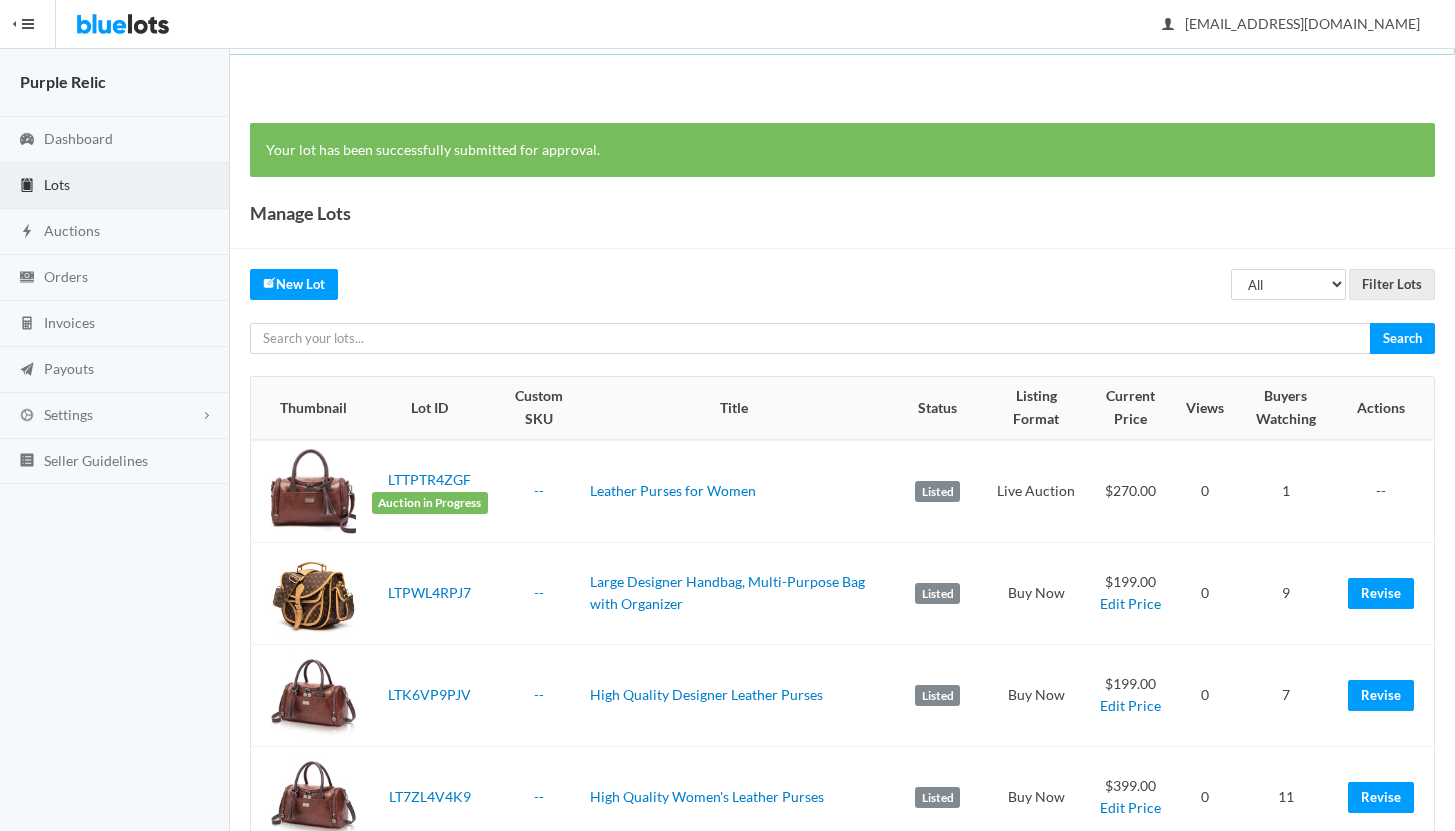 scroll, scrollTop: 0, scrollLeft: 0, axis: both 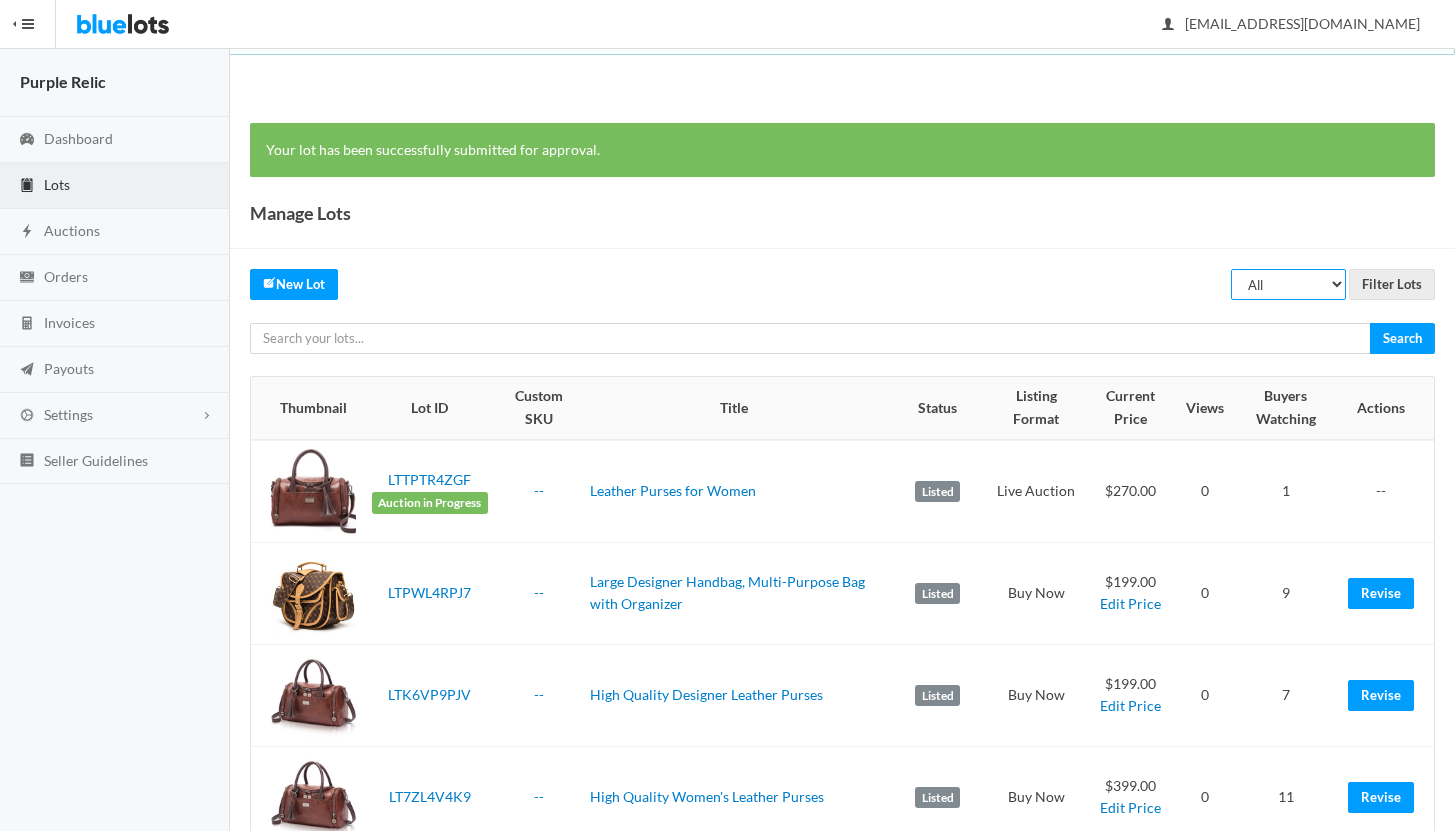 click on "All Draft
Unreviewed
Rejected
Scheduled
Listed
Sold
Ended" at bounding box center [1288, 284] 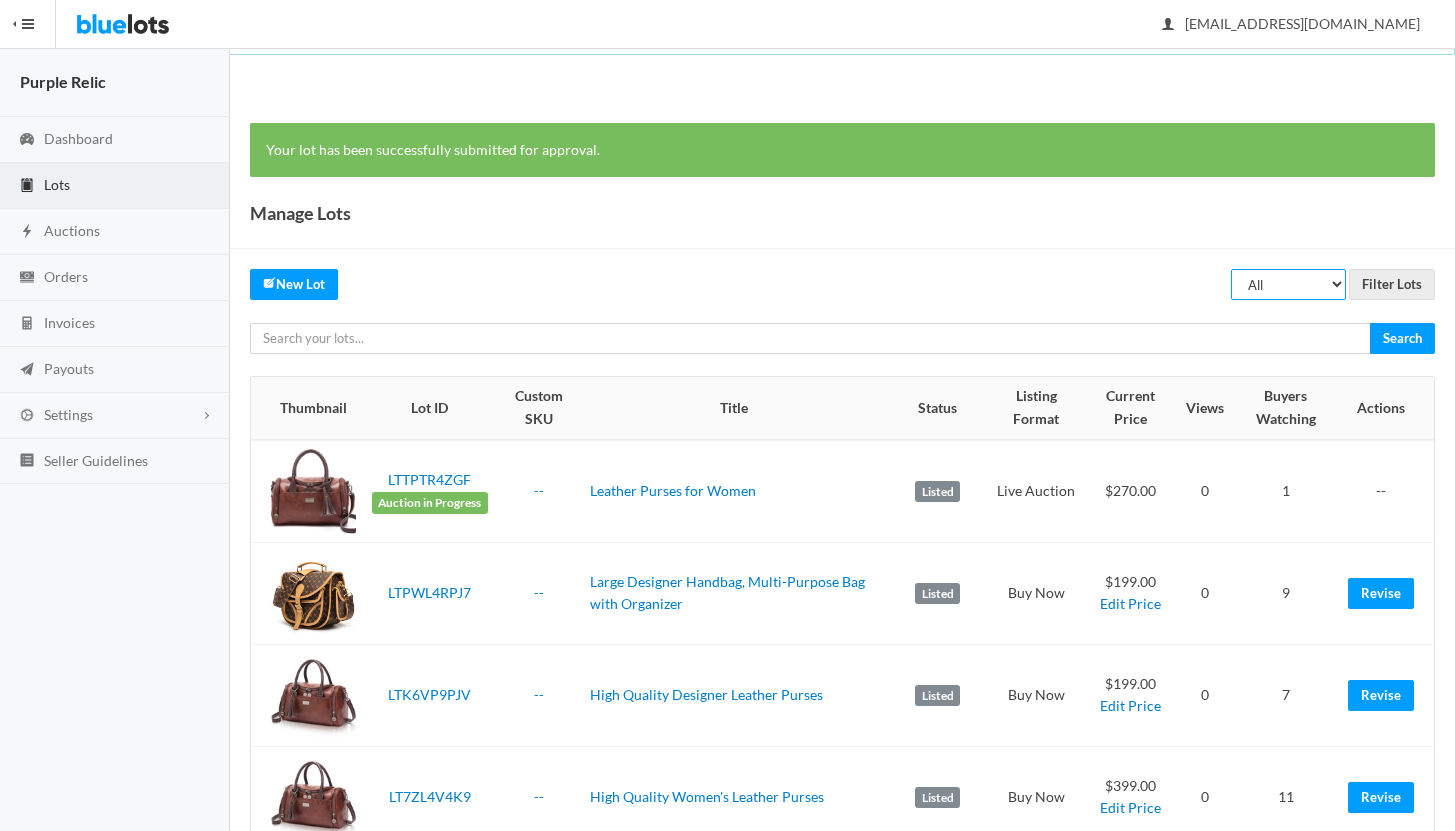 select on "ended" 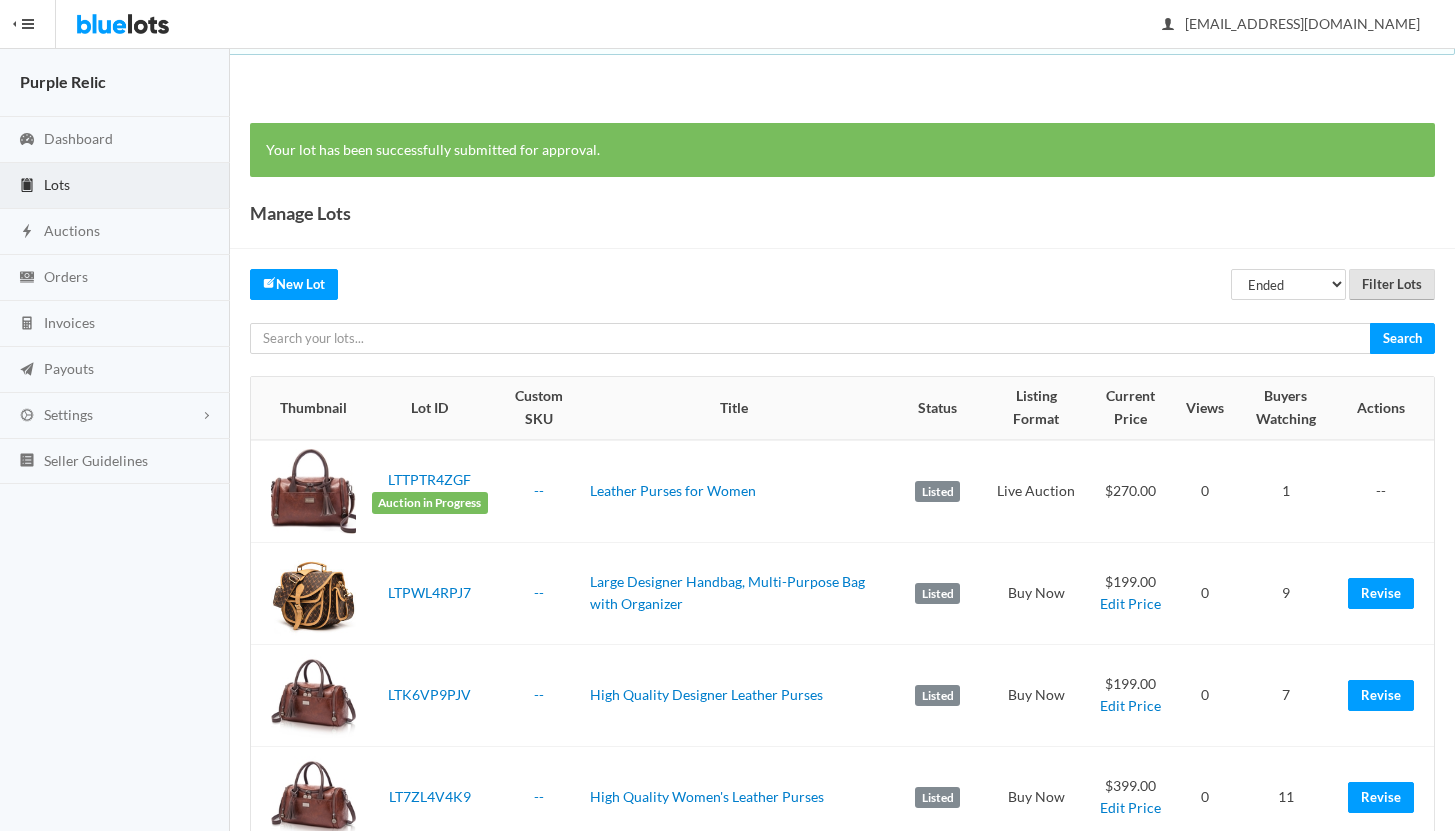 click on "Filter Lots" at bounding box center (1392, 284) 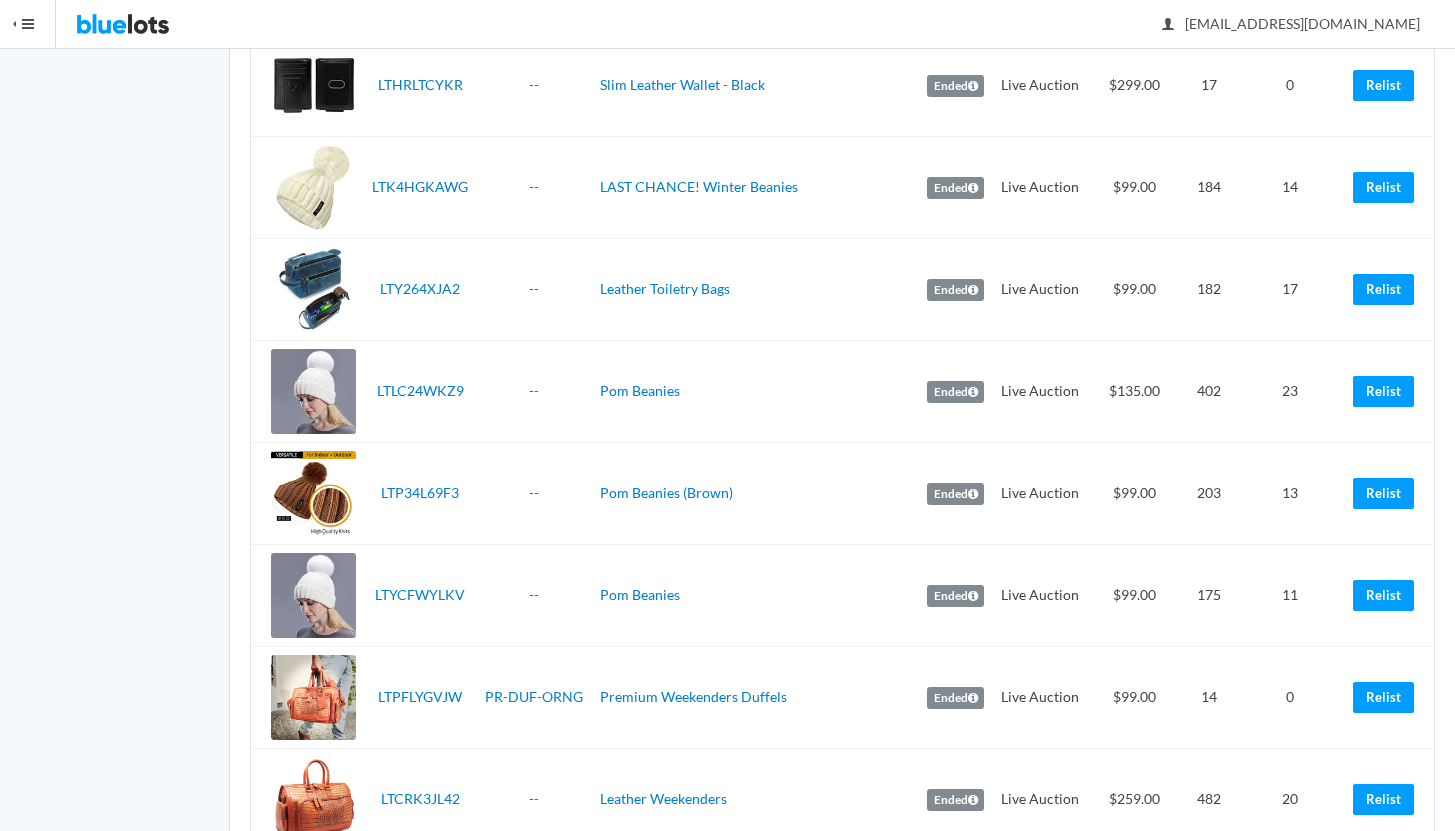 scroll, scrollTop: 3027, scrollLeft: 0, axis: vertical 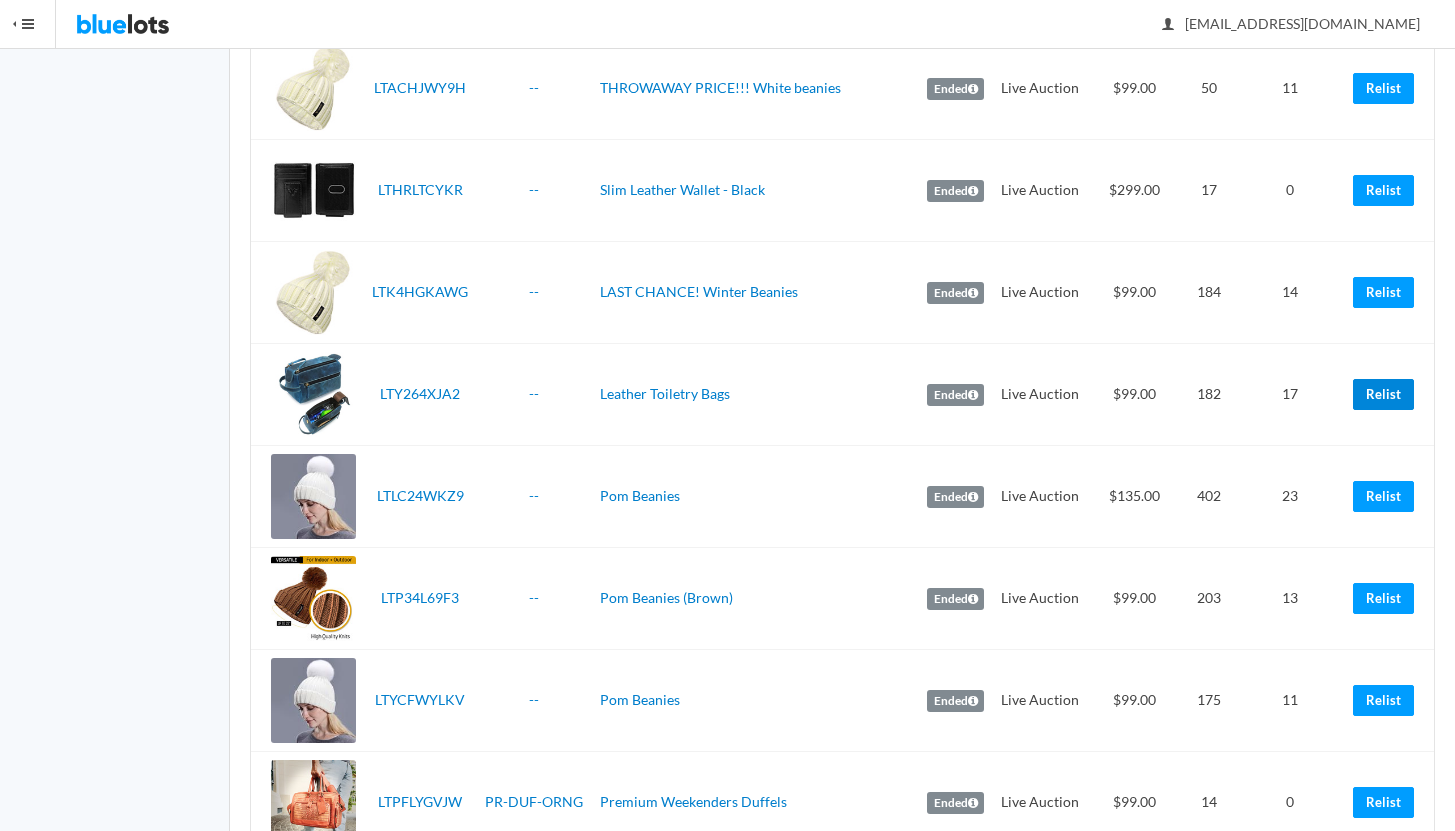 click on "Relist" at bounding box center [1383, 394] 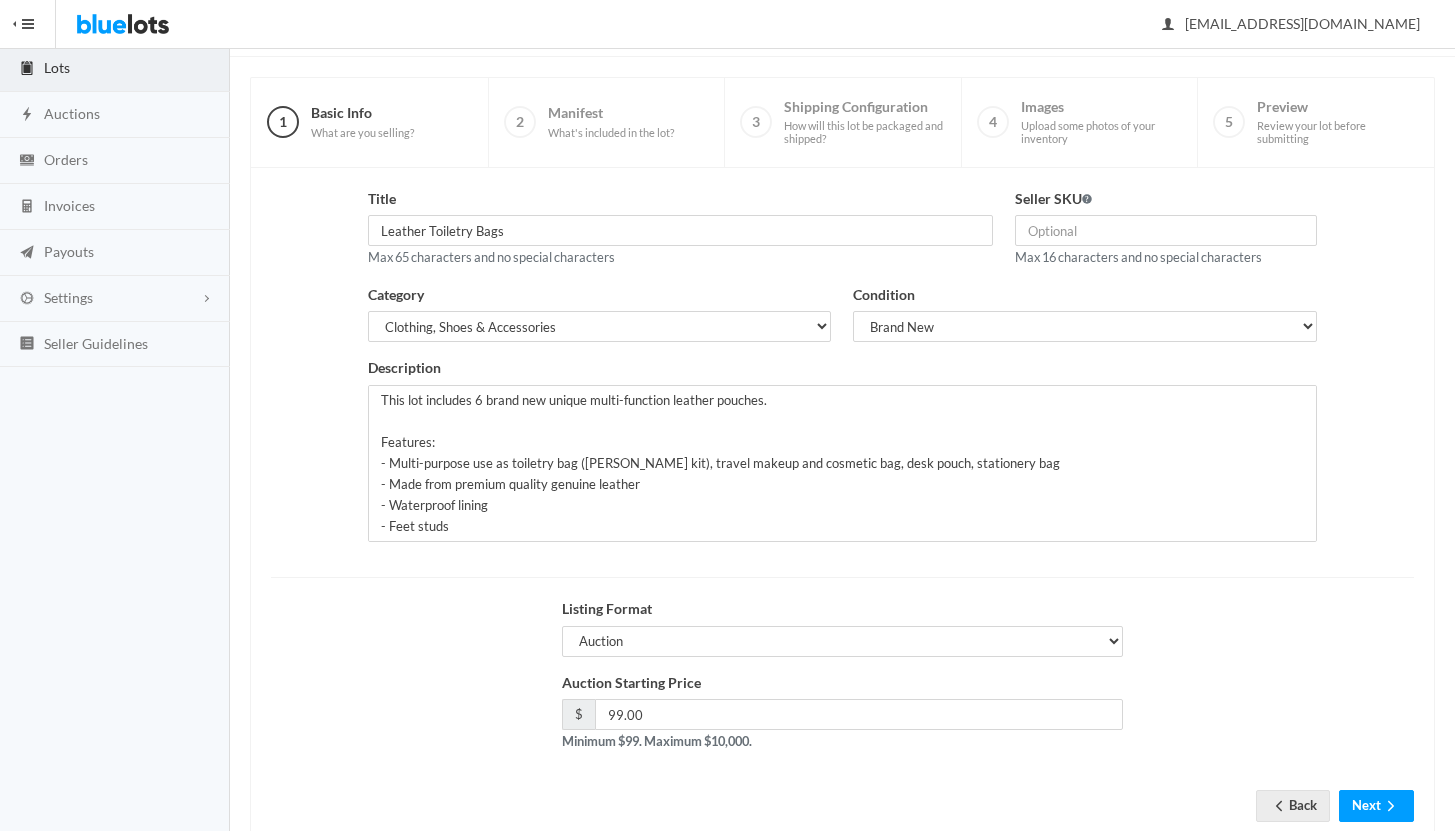 scroll, scrollTop: 170, scrollLeft: 0, axis: vertical 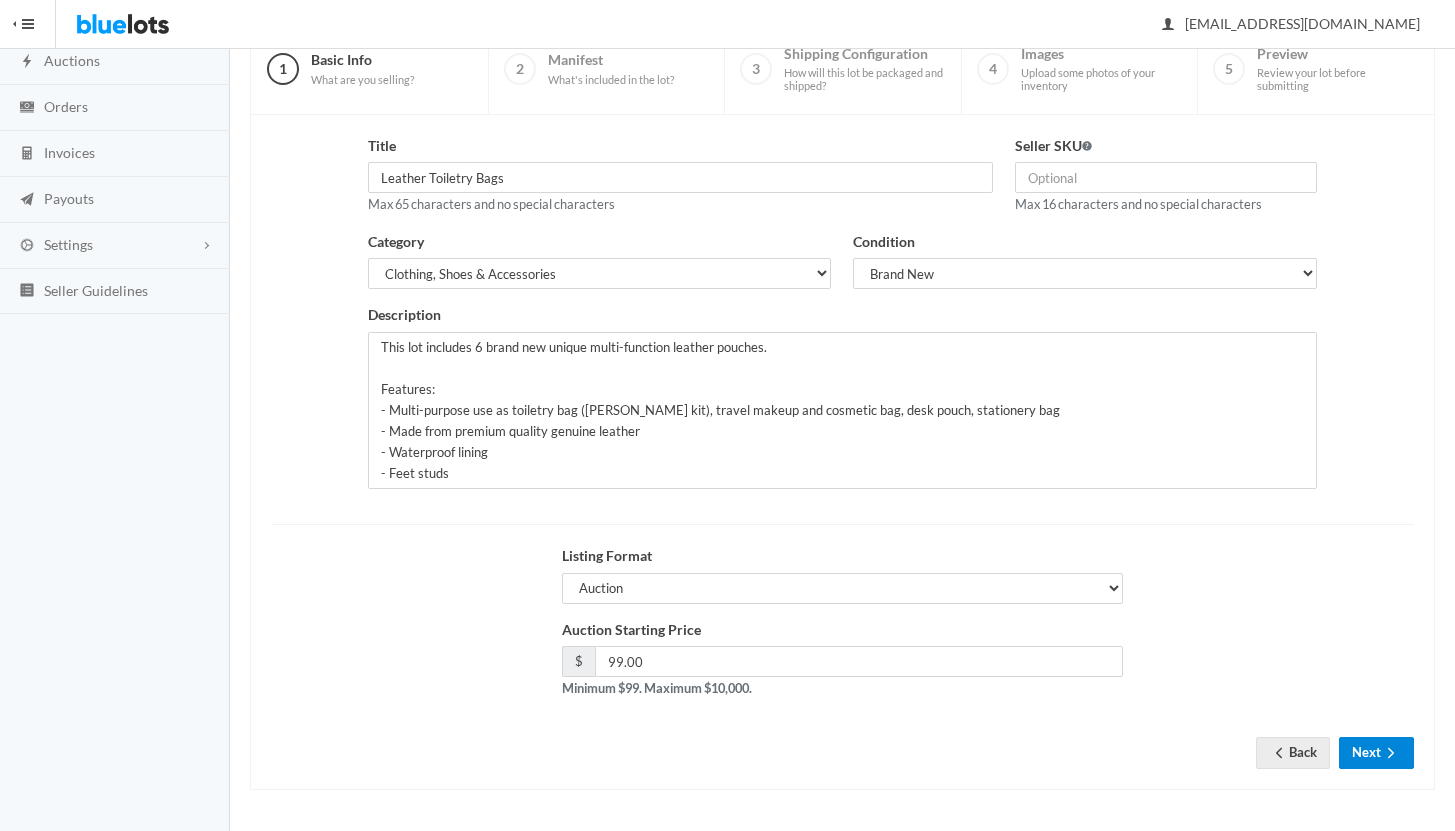 click on "Next" at bounding box center (1376, 752) 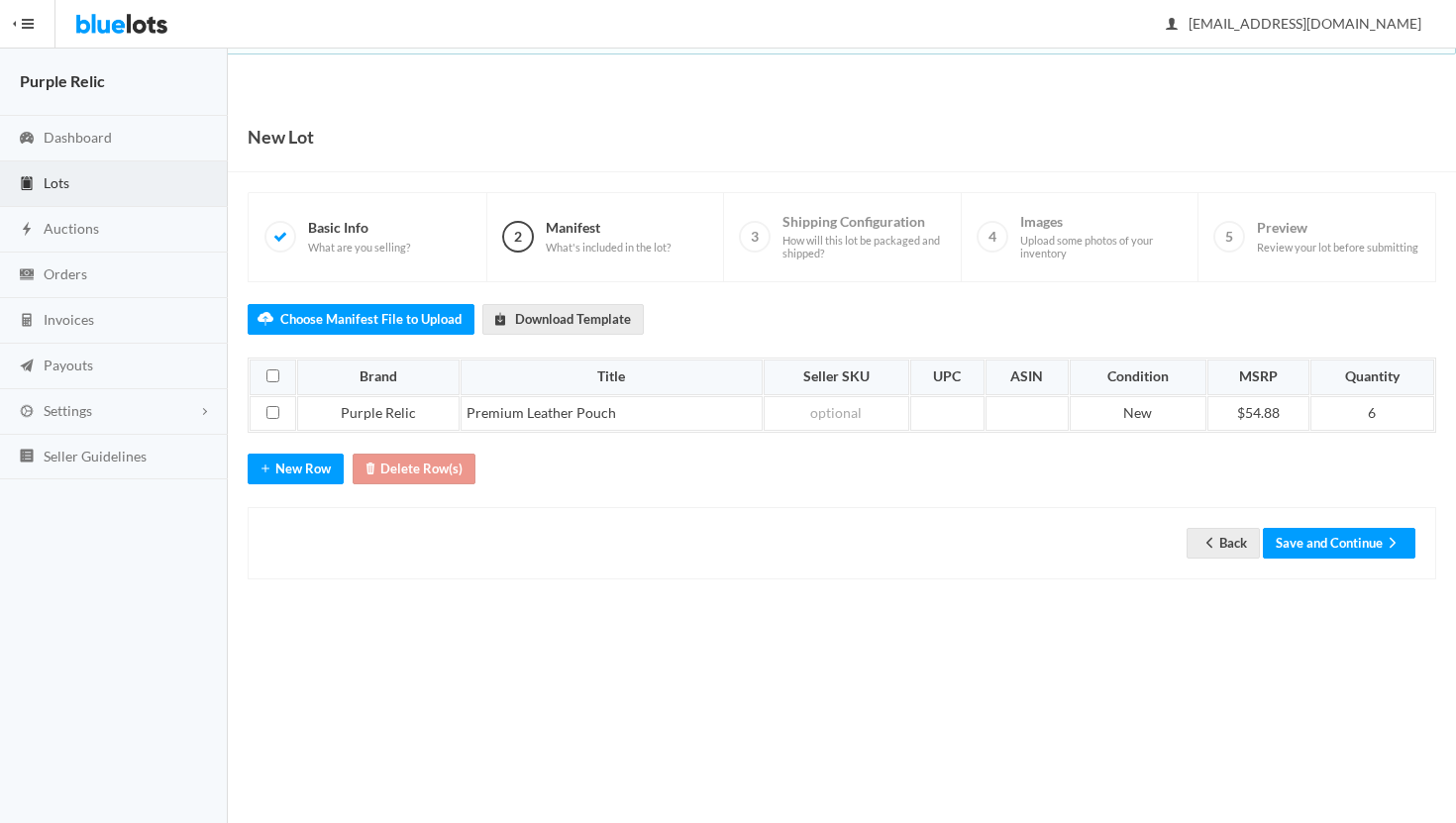 scroll, scrollTop: 0, scrollLeft: 0, axis: both 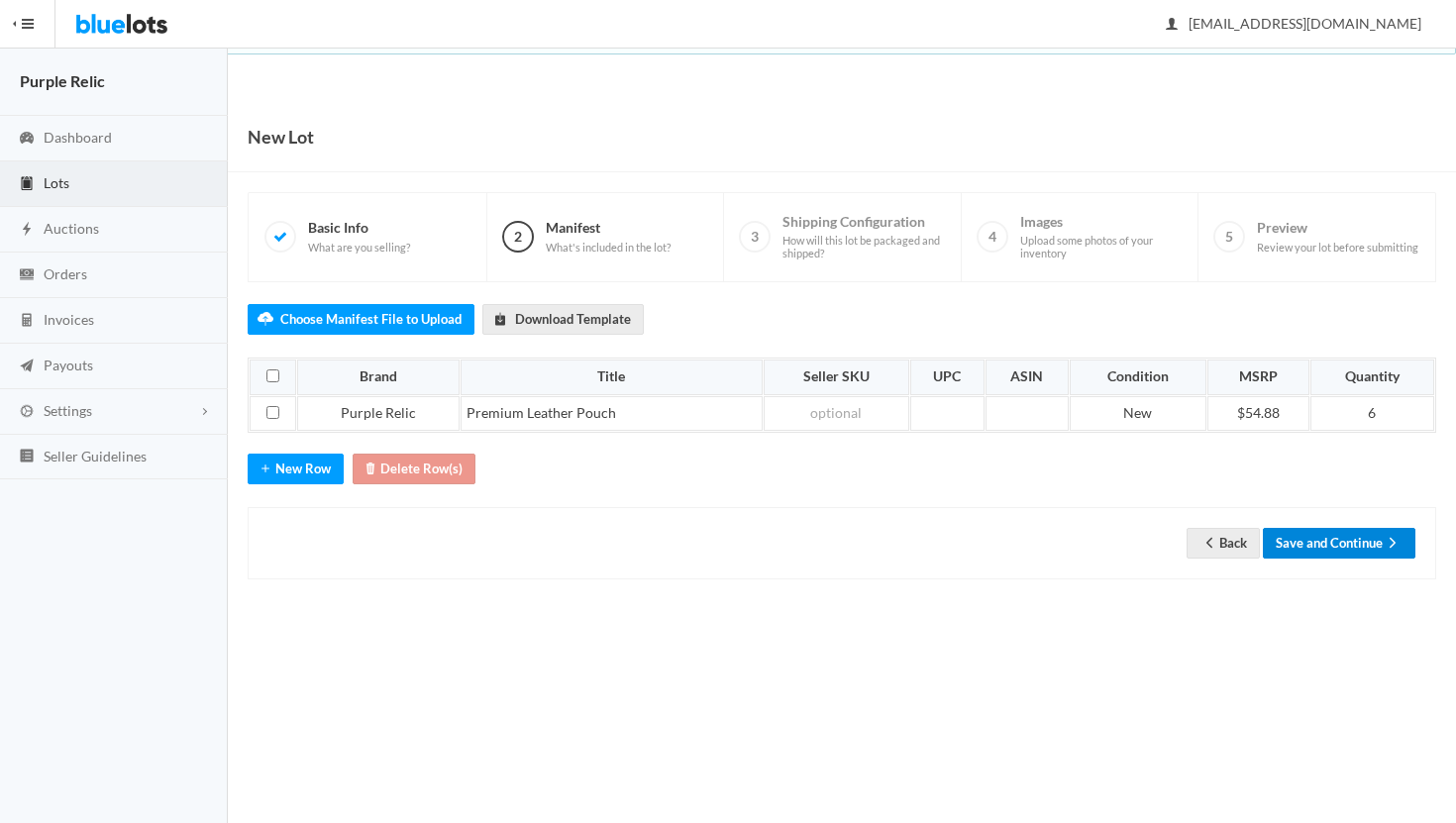 click on "Save and Continue" at bounding box center [1339, 543] 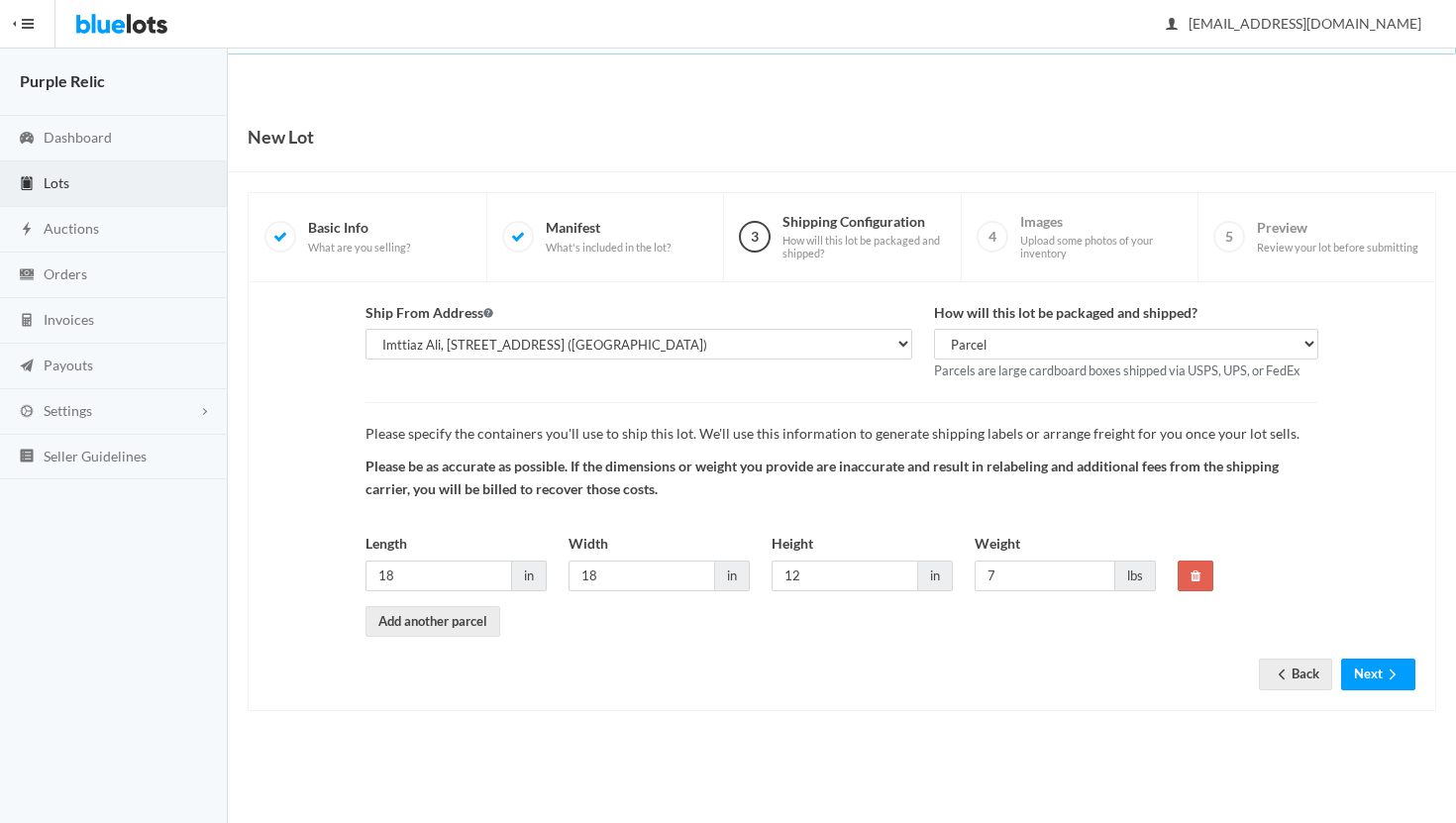 scroll, scrollTop: 0, scrollLeft: 0, axis: both 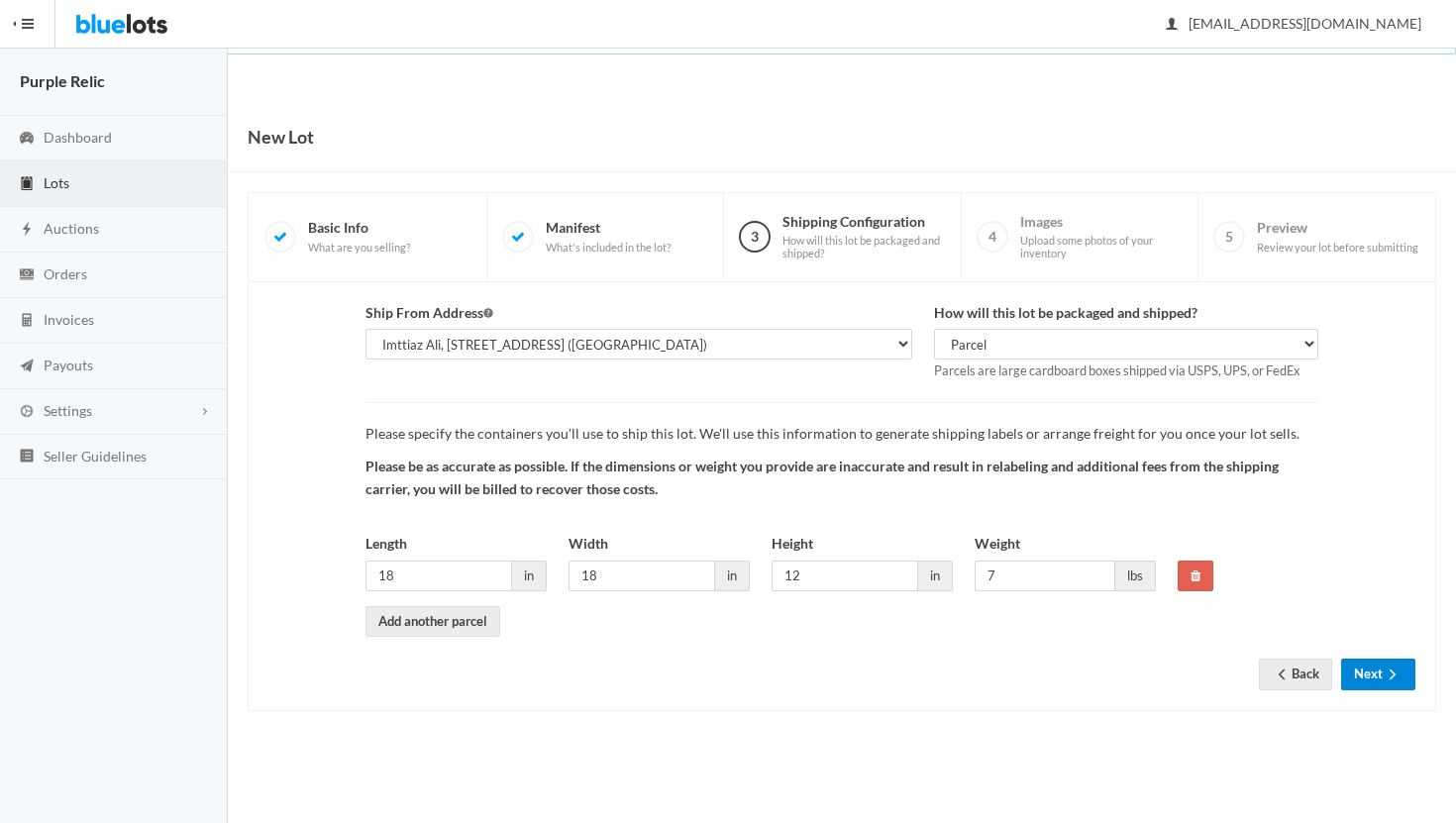 click 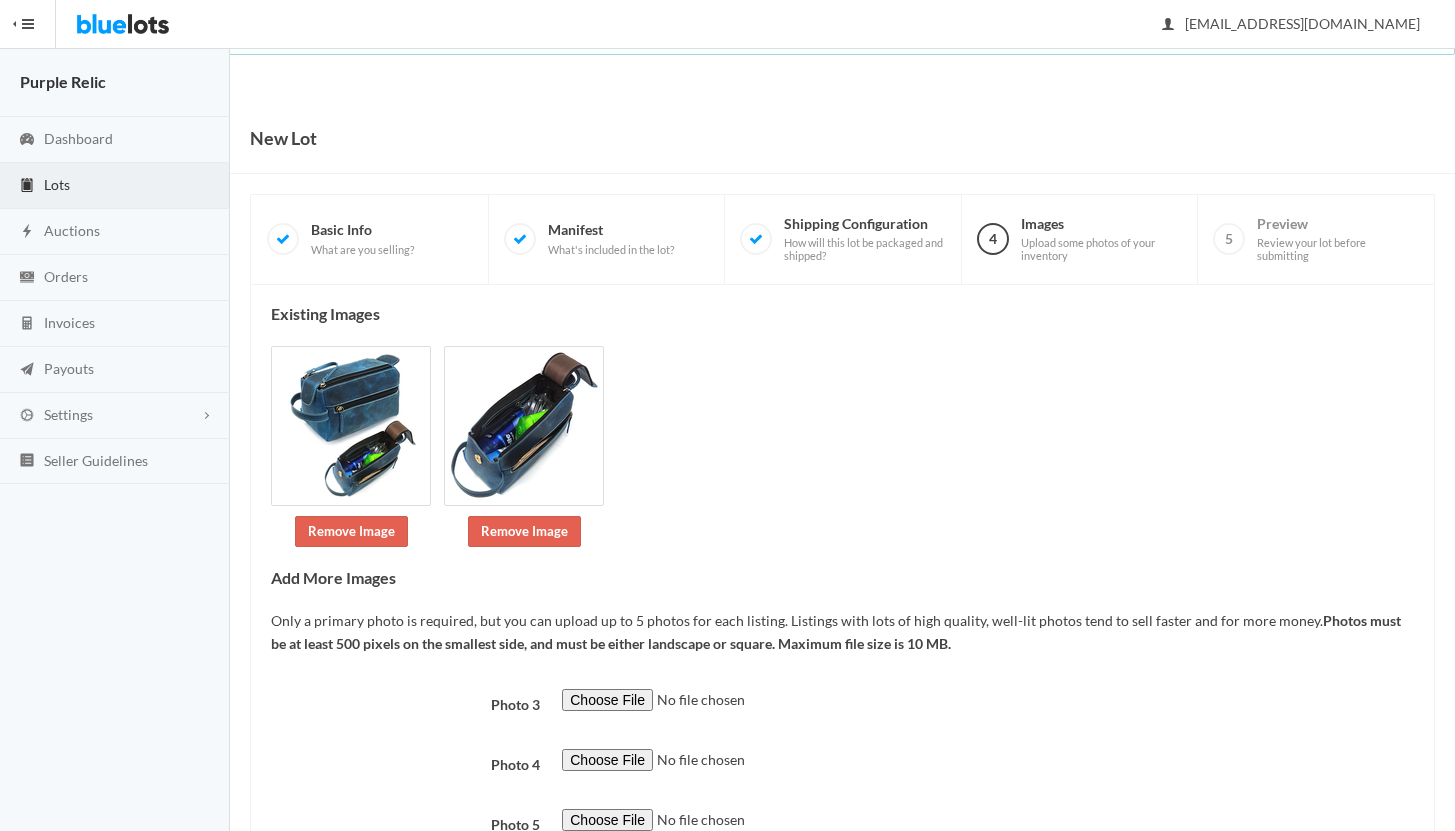 scroll, scrollTop: 155, scrollLeft: 0, axis: vertical 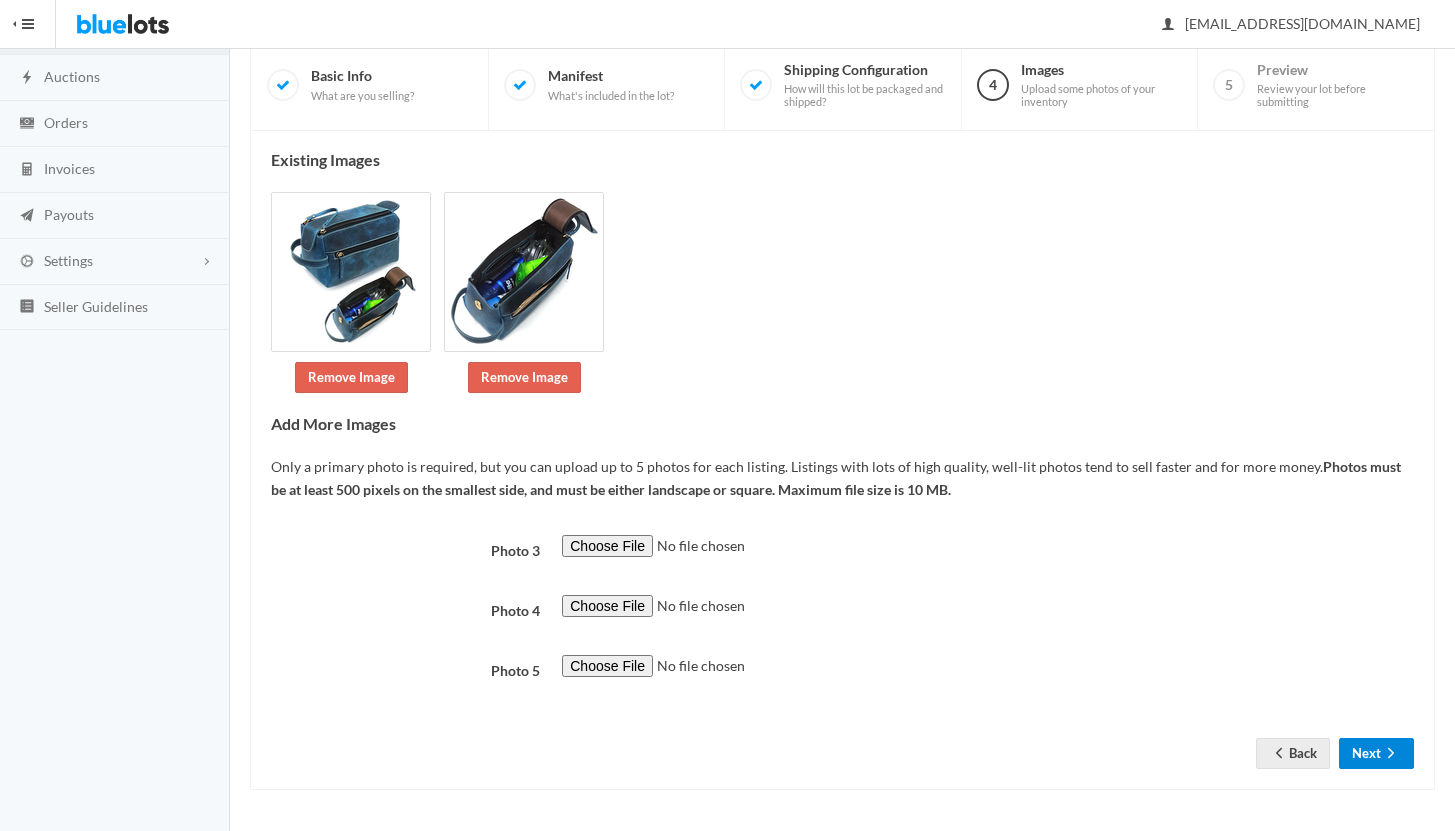 click on "Next" at bounding box center [1376, 753] 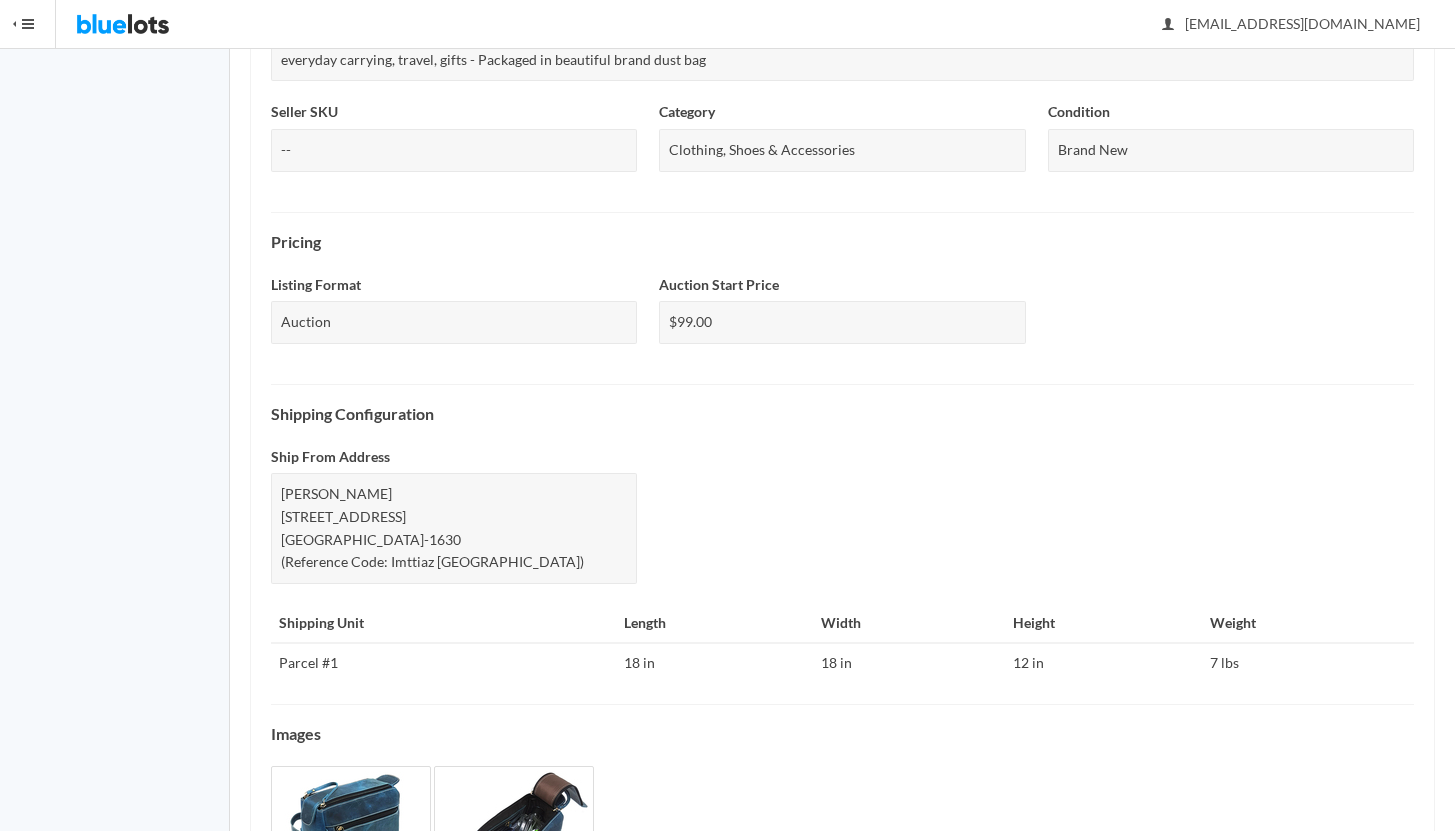 scroll, scrollTop: 679, scrollLeft: 0, axis: vertical 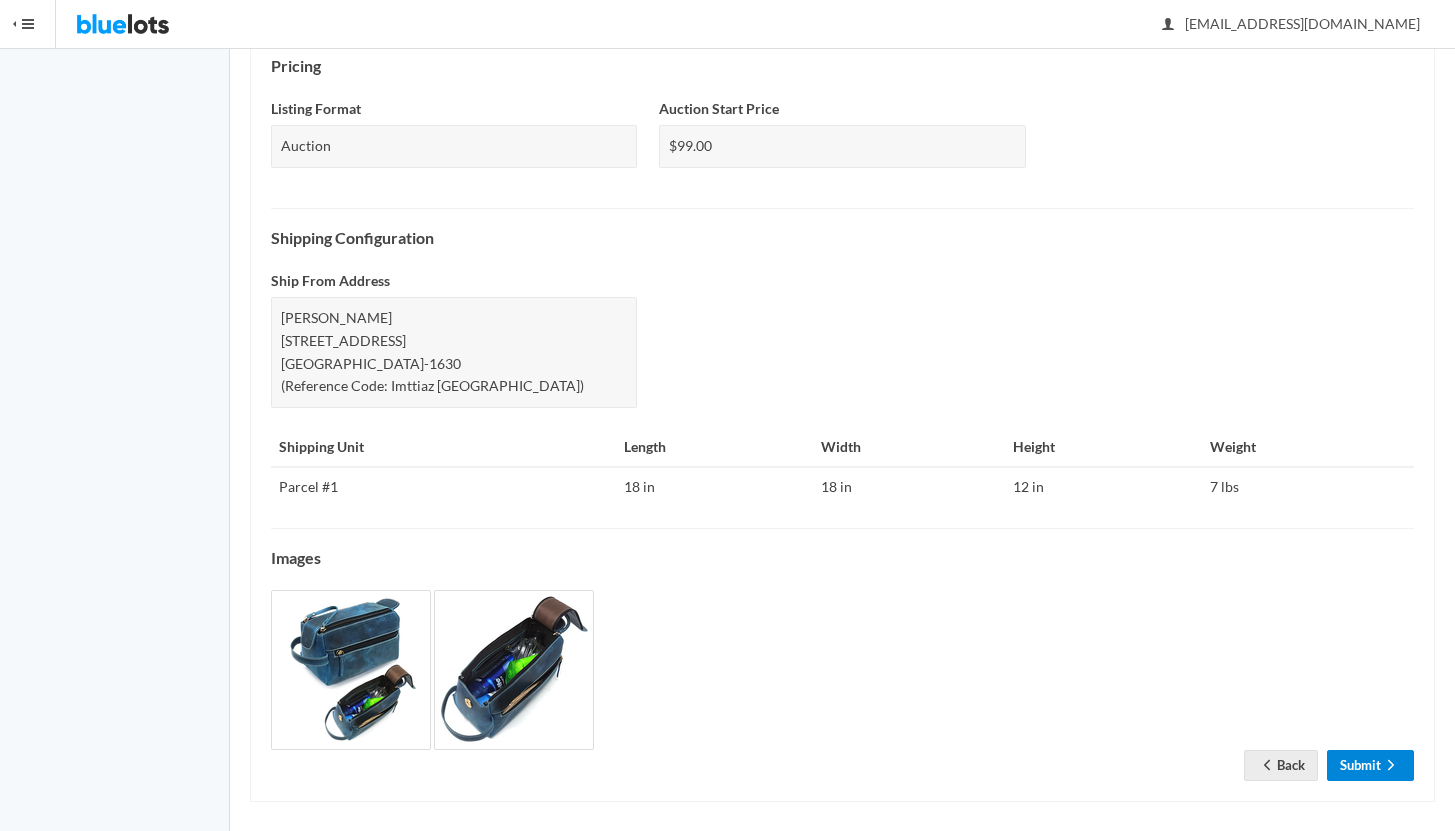 click on "Submit" at bounding box center [1370, 765] 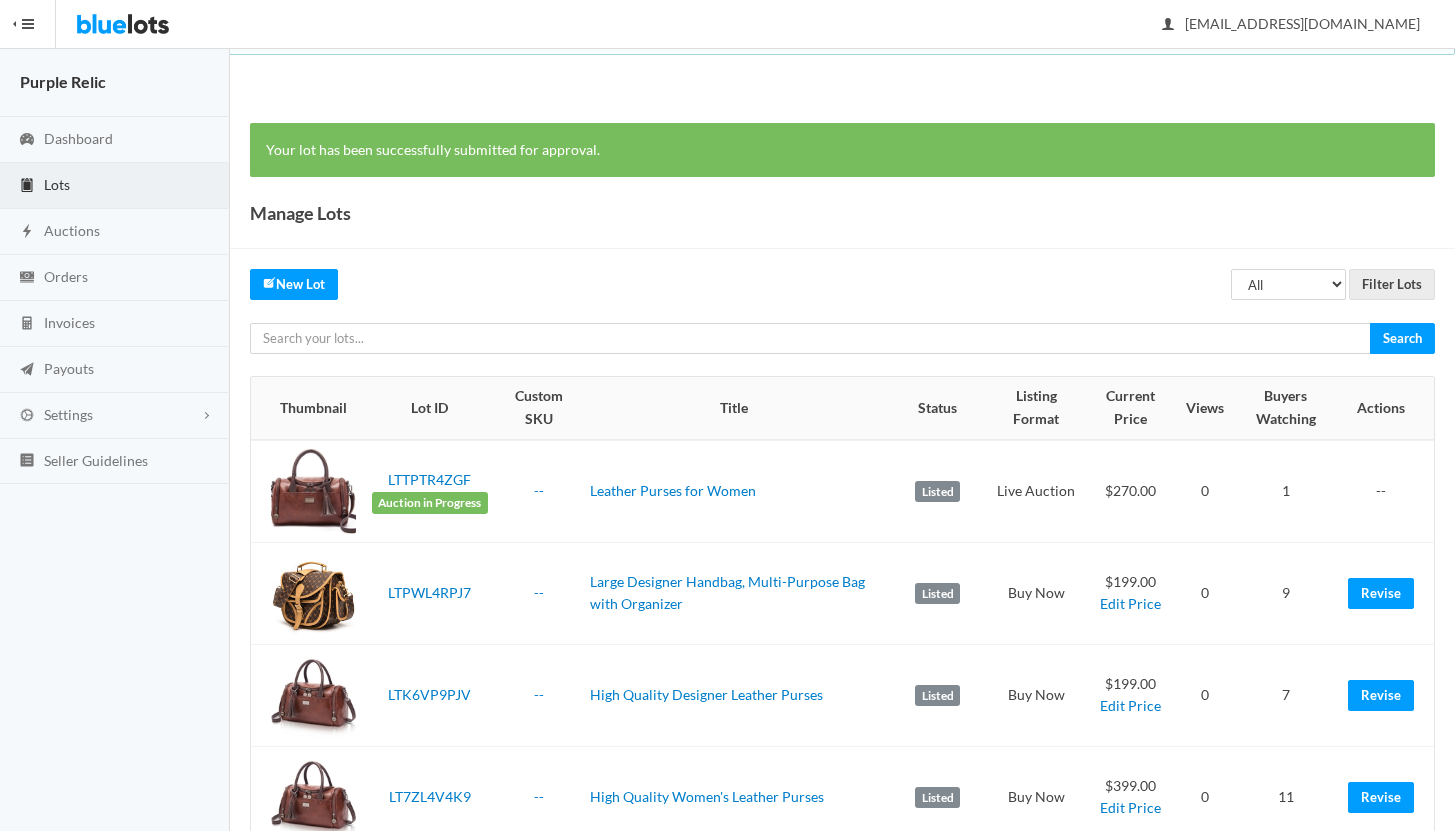 scroll, scrollTop: 0, scrollLeft: 0, axis: both 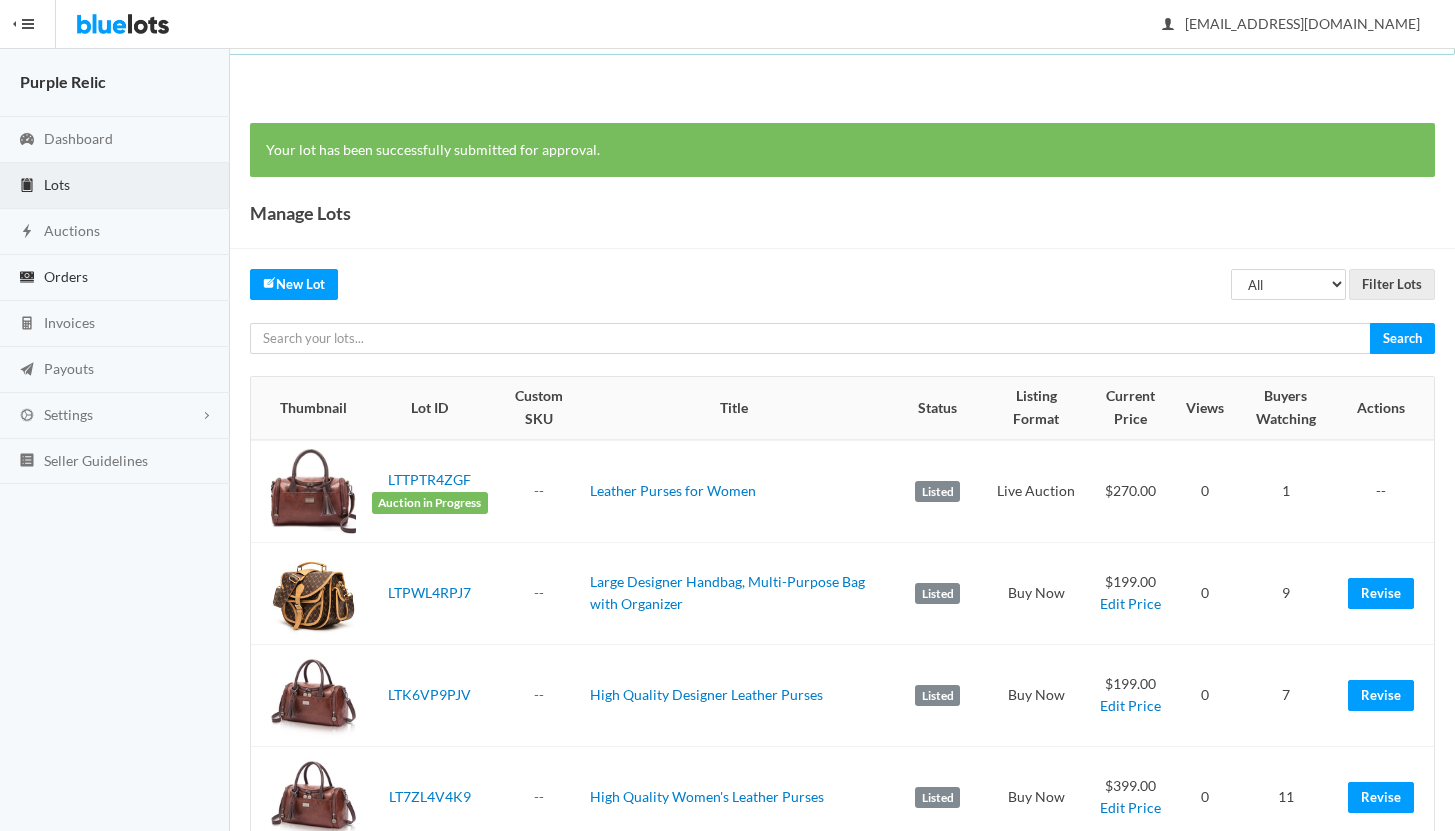 click on "Orders" at bounding box center (115, 278) 